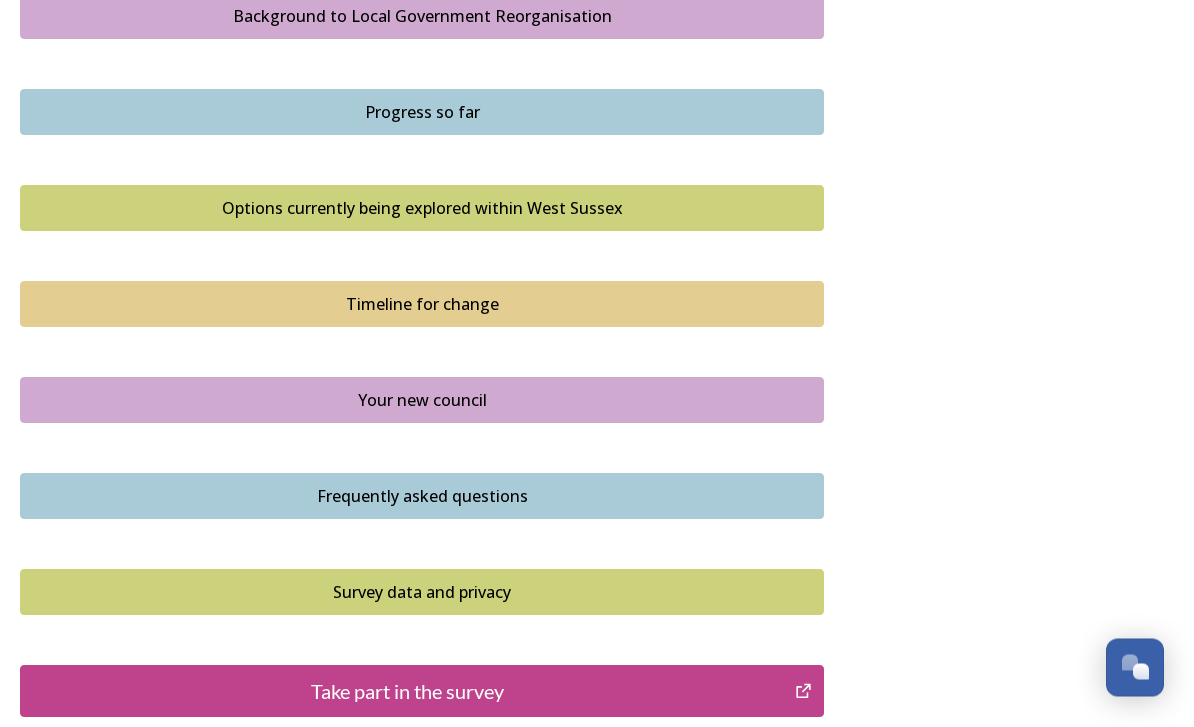 scroll, scrollTop: 1342, scrollLeft: 0, axis: vertical 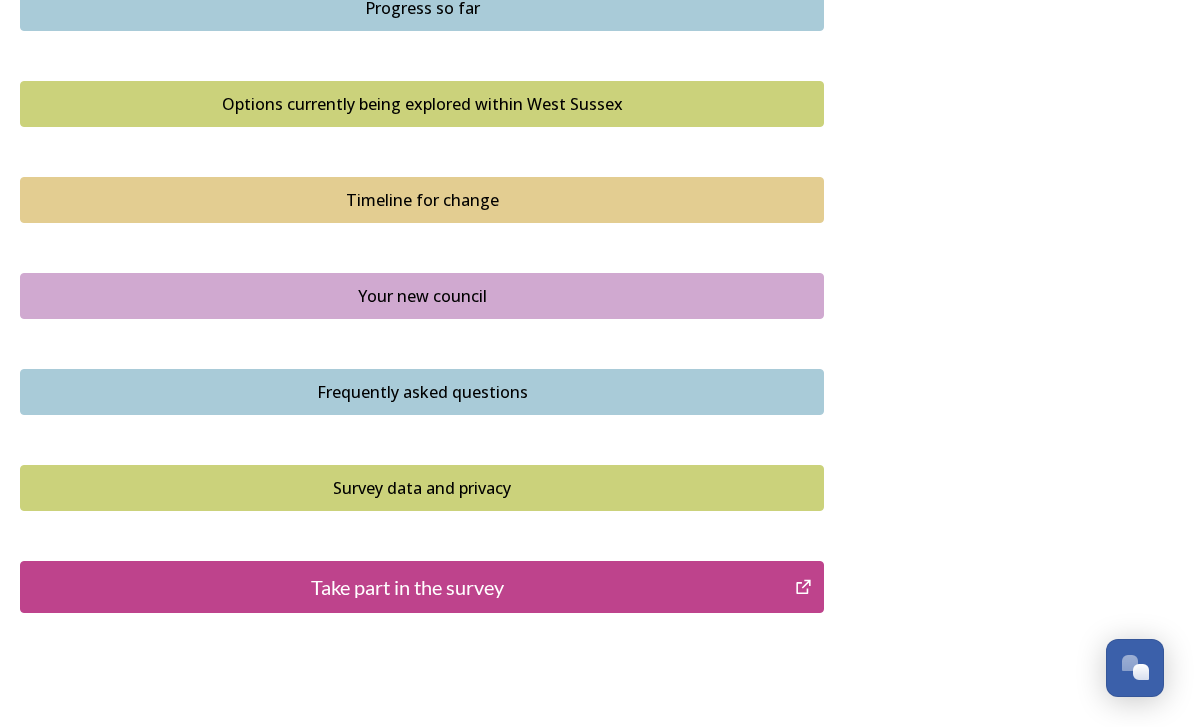 click on "Take part in the survey" at bounding box center [407, 587] 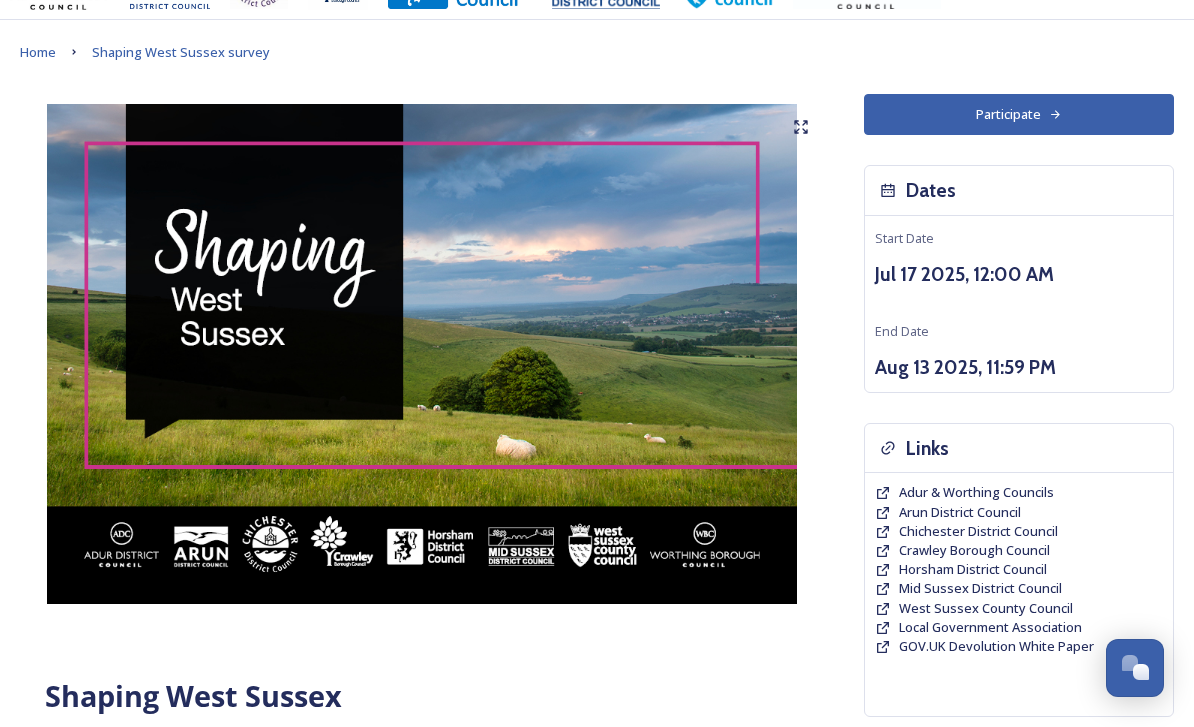 scroll, scrollTop: 37, scrollLeft: 0, axis: vertical 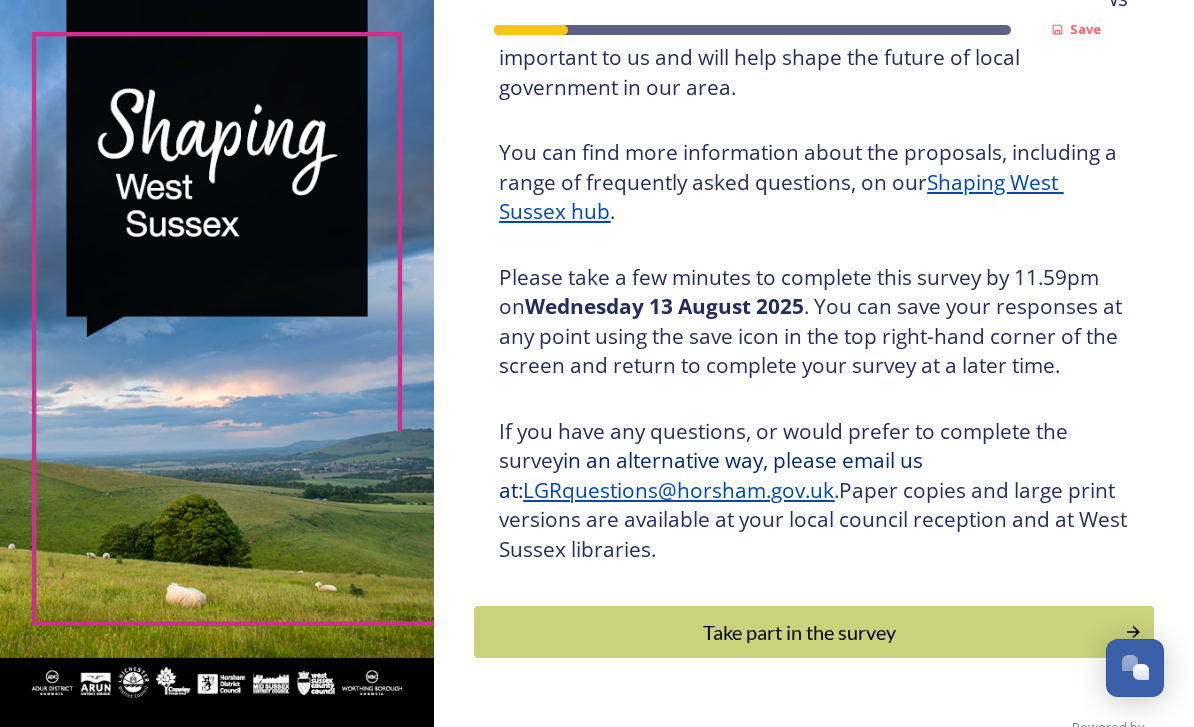 click on "Take part in the survey" at bounding box center (799, 632) 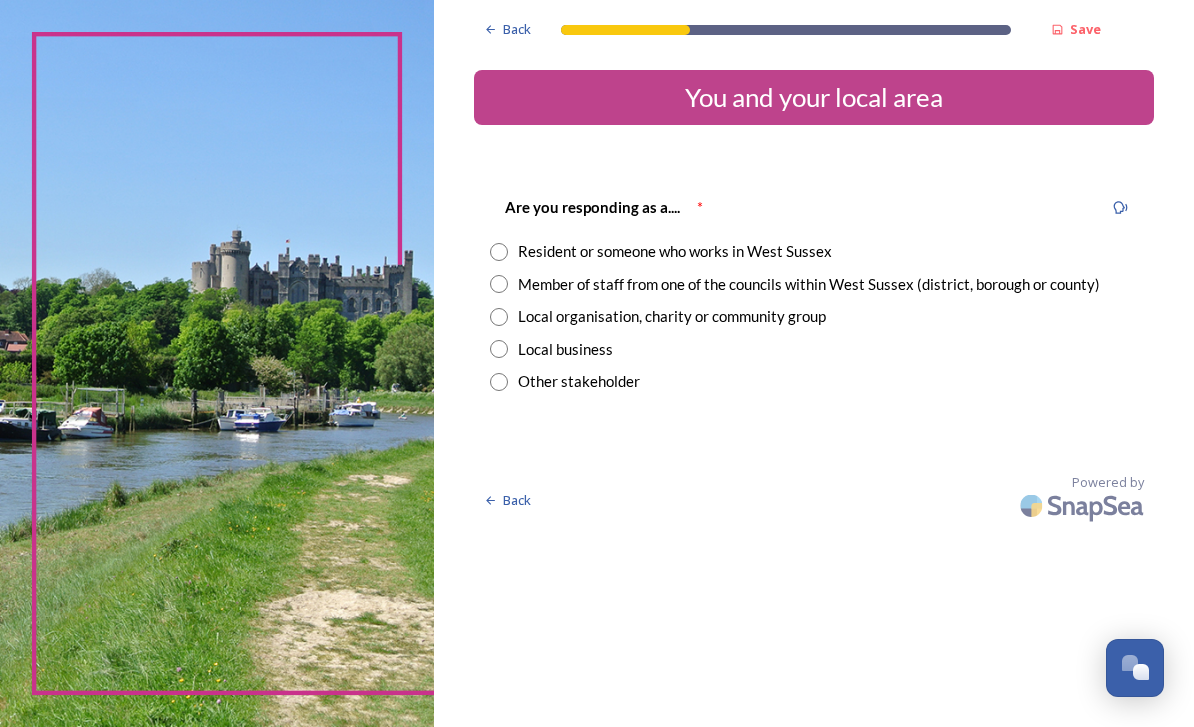 click at bounding box center (499, 252) 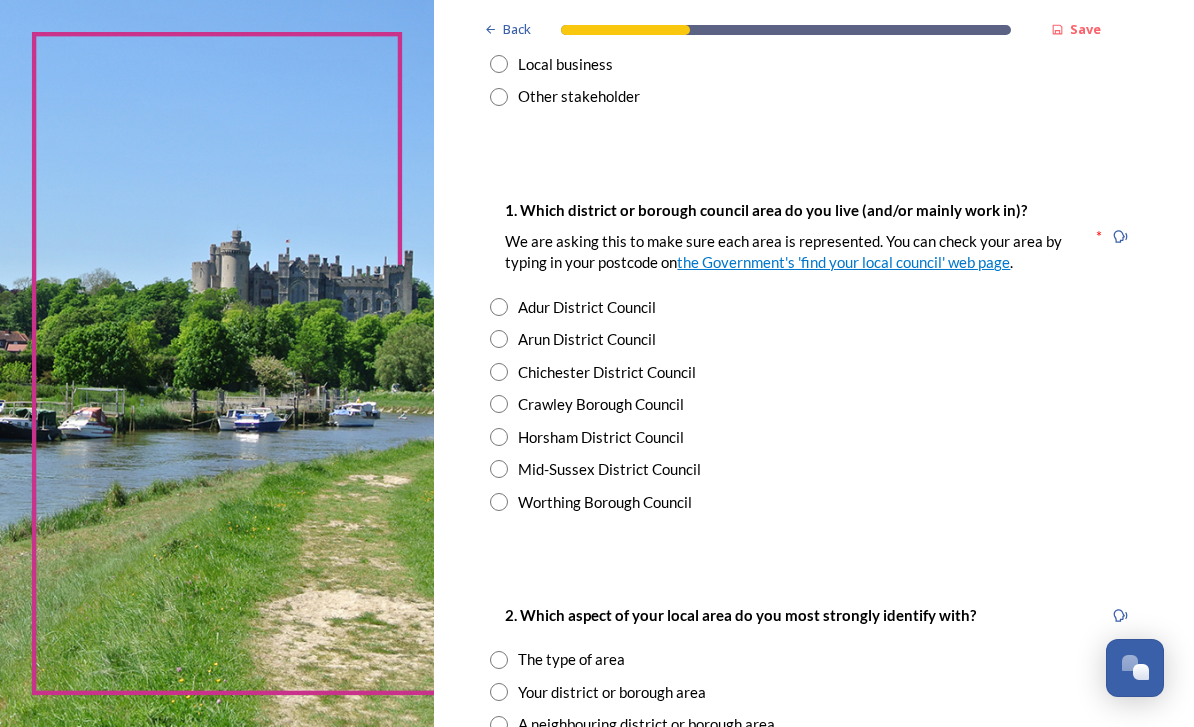 scroll, scrollTop: 285, scrollLeft: 0, axis: vertical 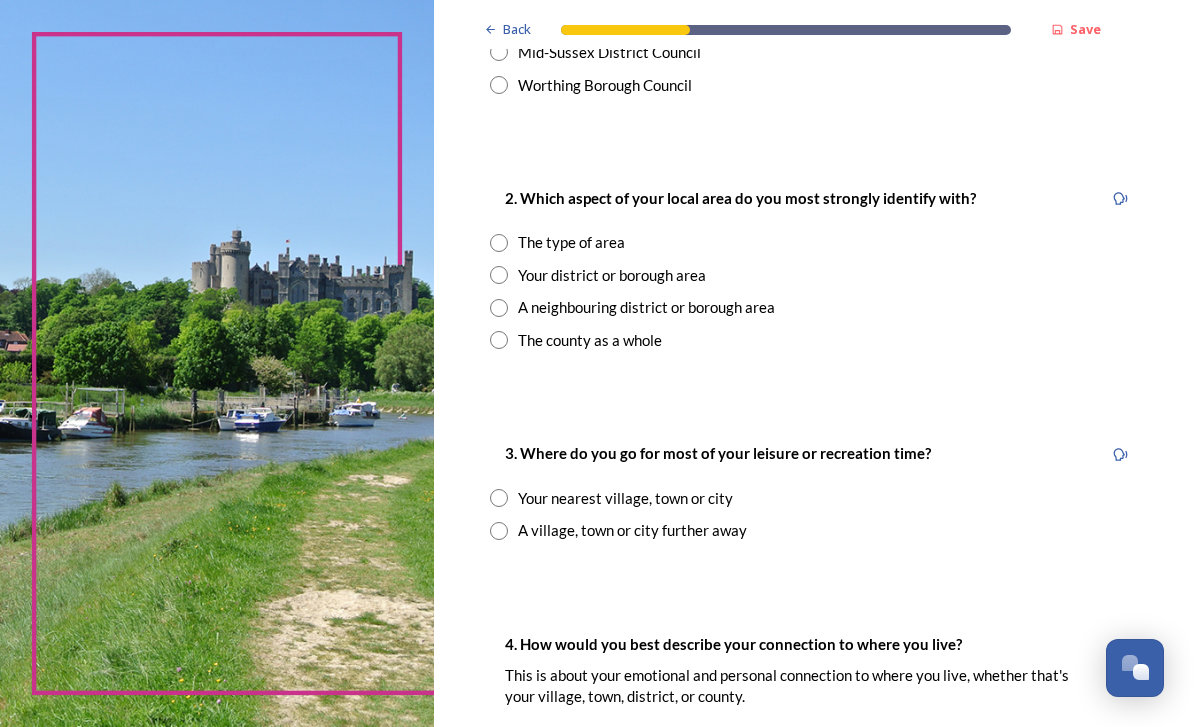 click at bounding box center [499, 498] 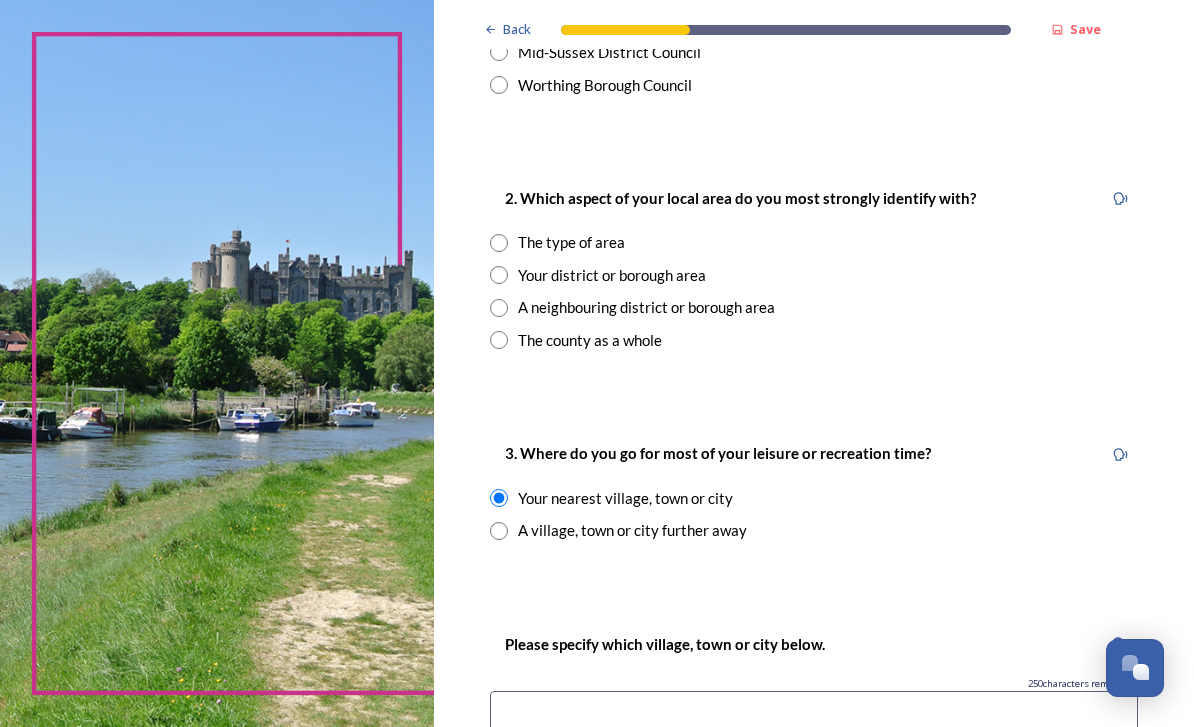 click at bounding box center (499, 243) 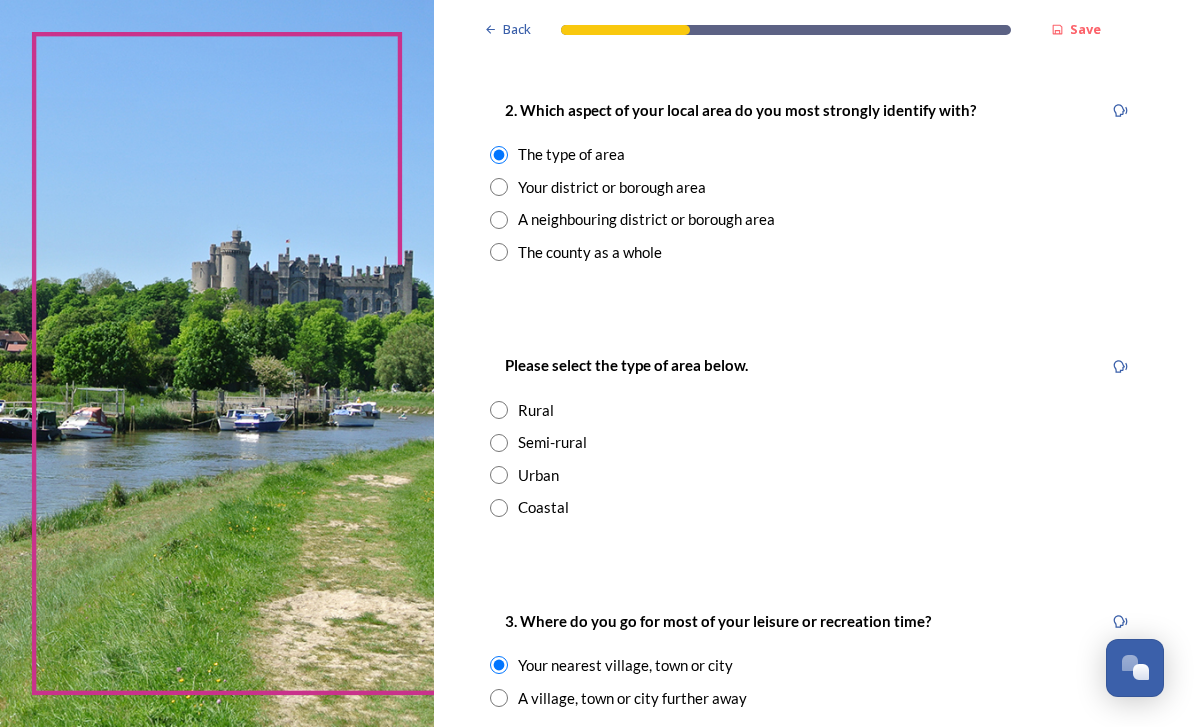 scroll, scrollTop: 790, scrollLeft: 0, axis: vertical 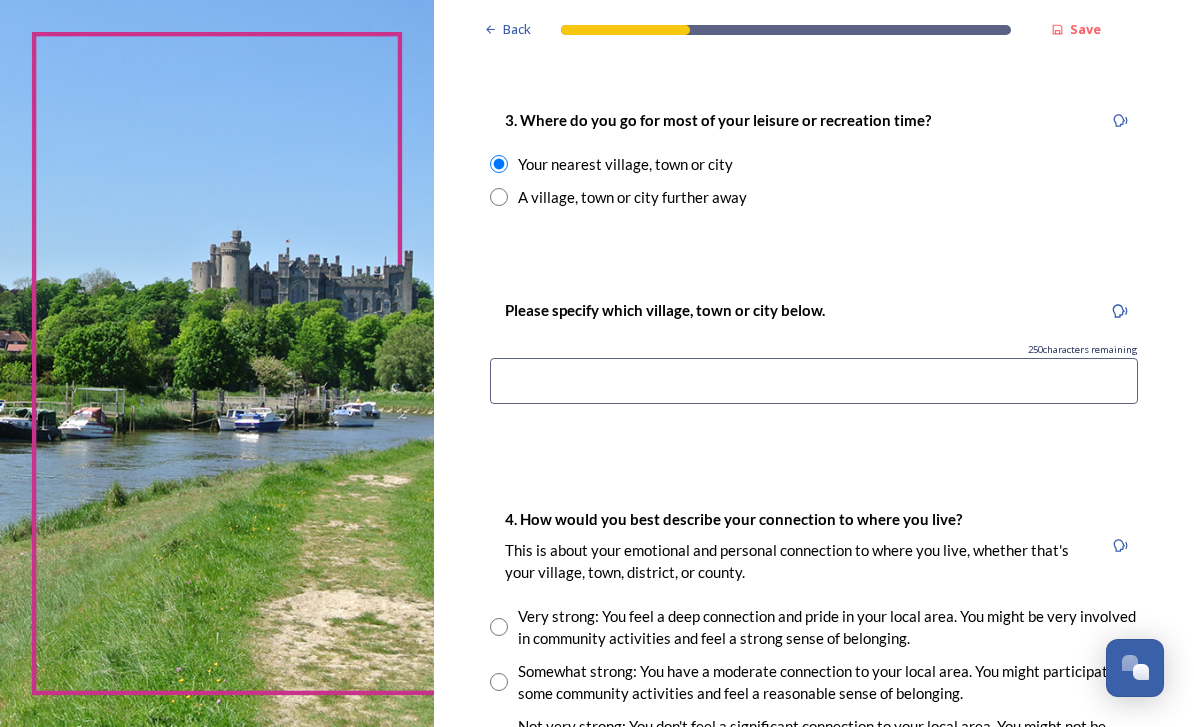 click at bounding box center (814, 381) 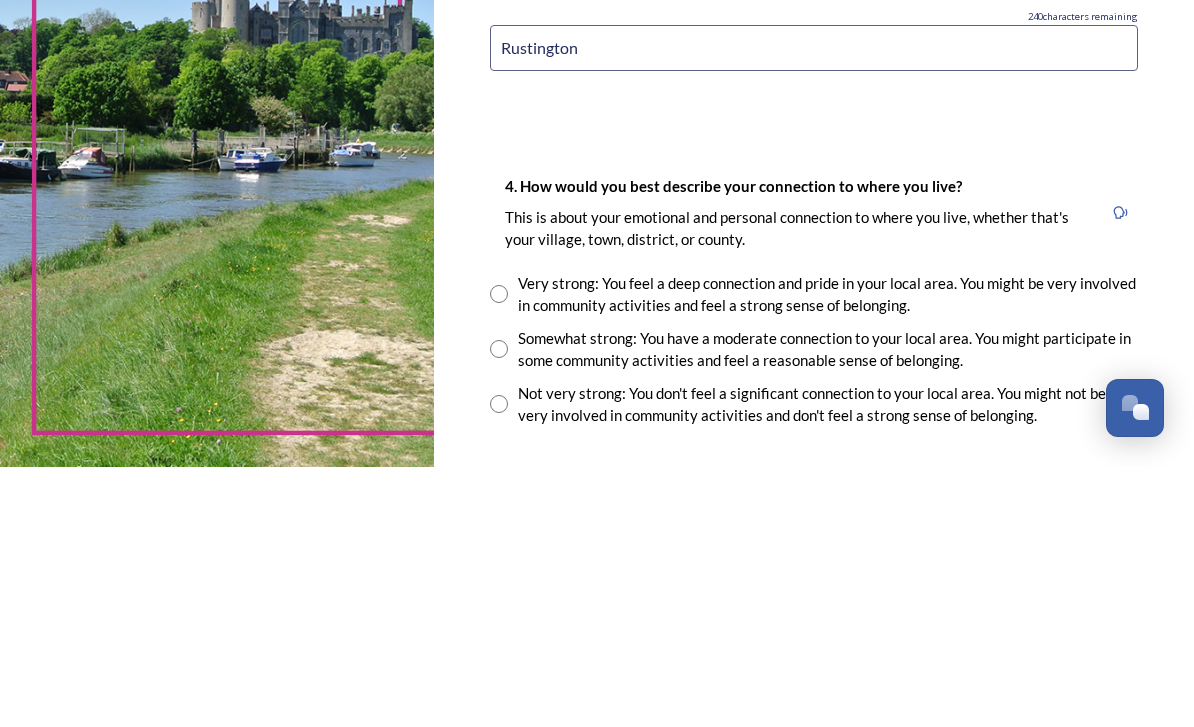 scroll, scrollTop: 1361, scrollLeft: 0, axis: vertical 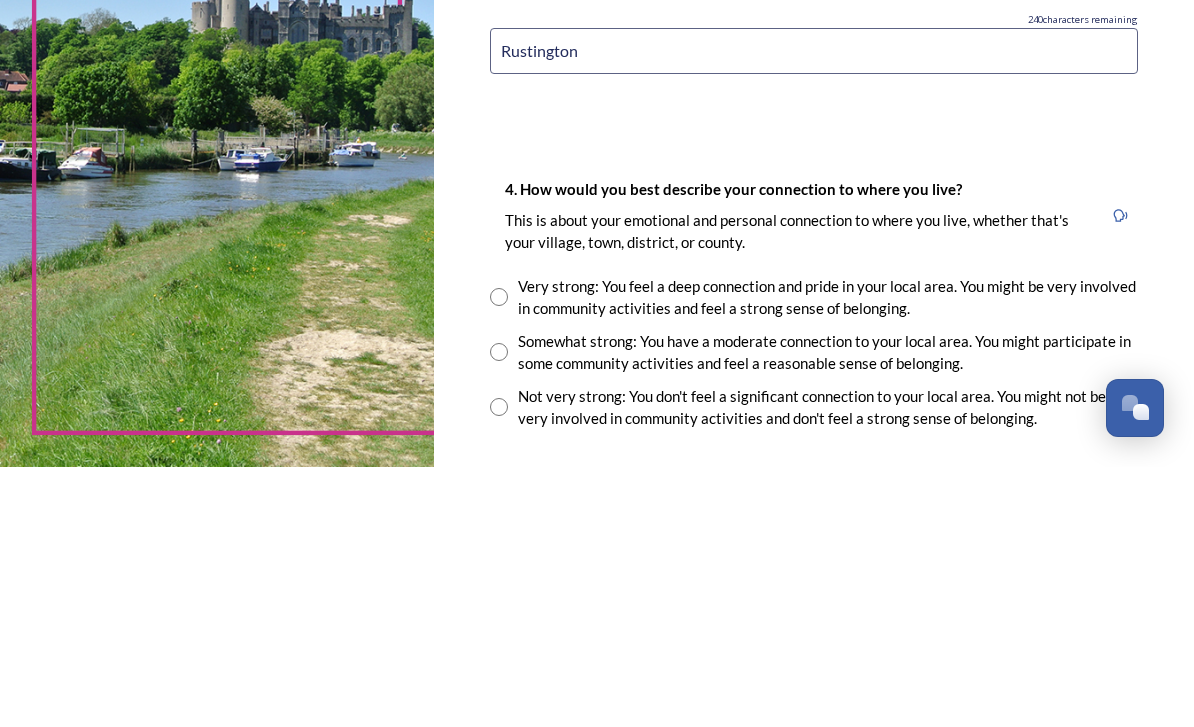 type on "Rustington" 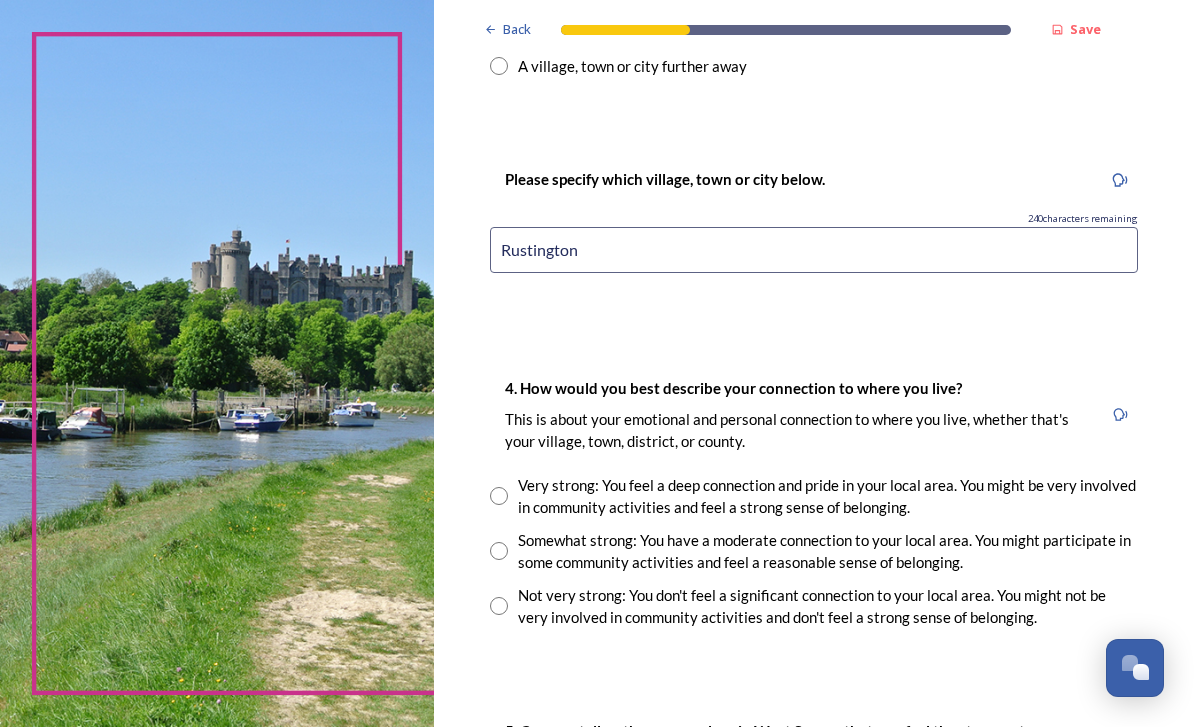 scroll, scrollTop: 1422, scrollLeft: 0, axis: vertical 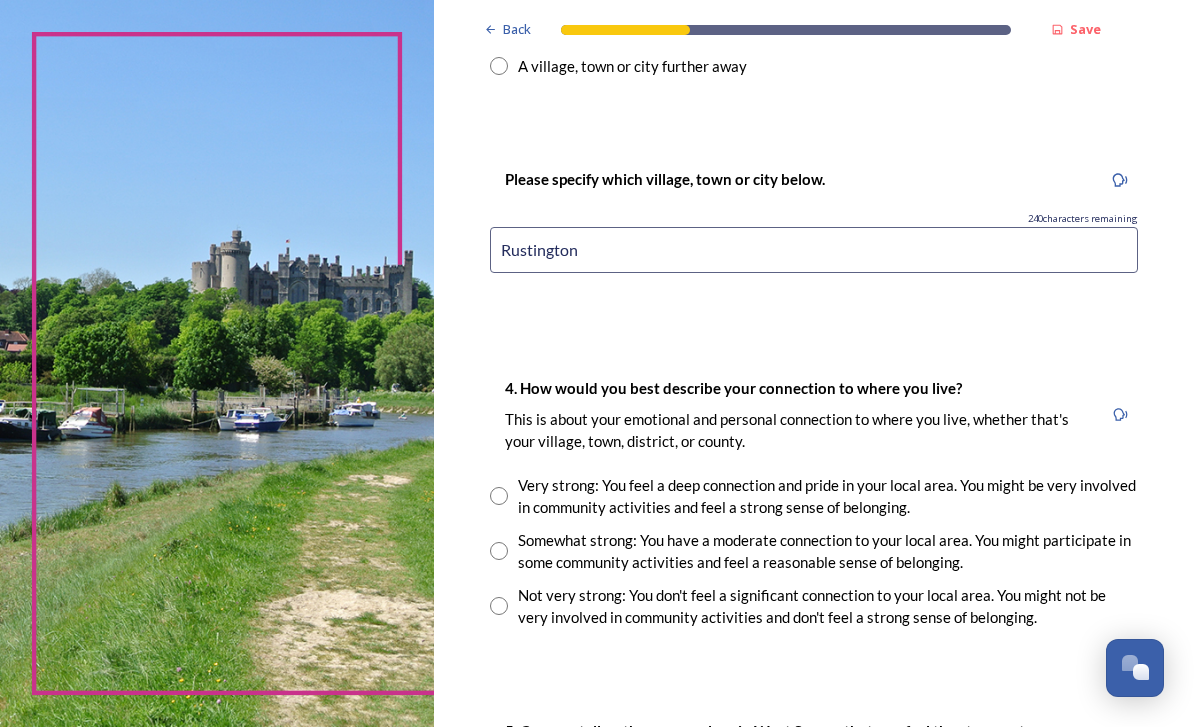 radio on "true" 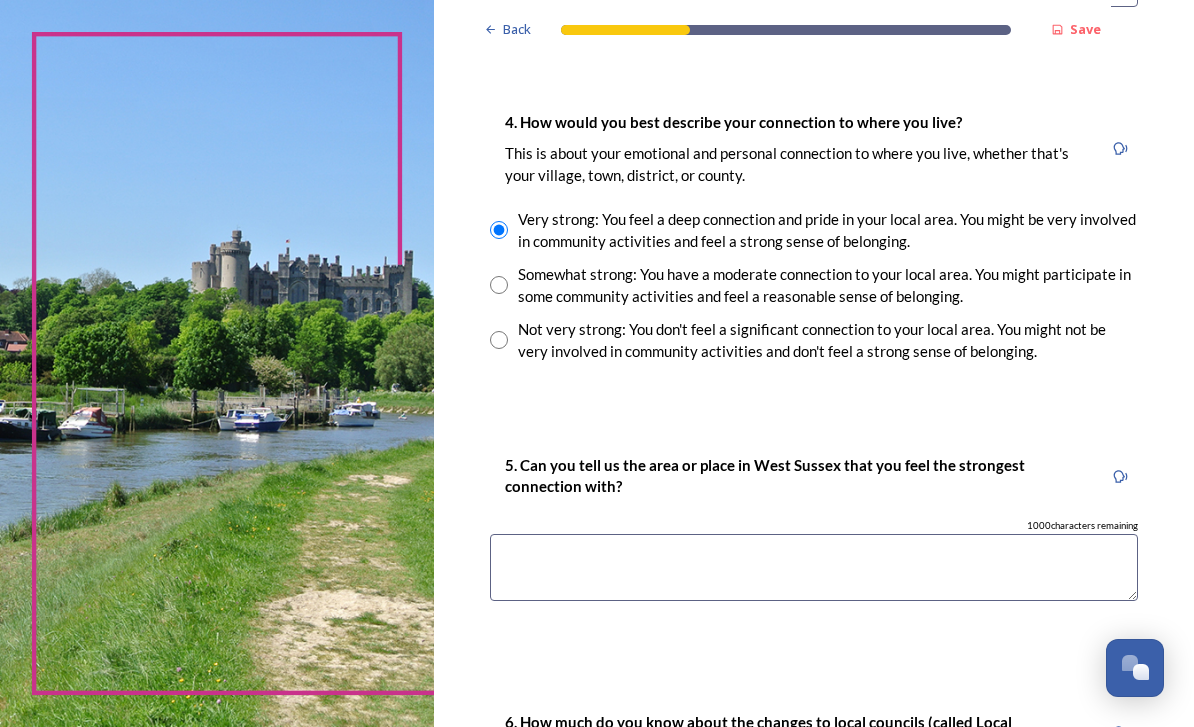 scroll, scrollTop: 1705, scrollLeft: 0, axis: vertical 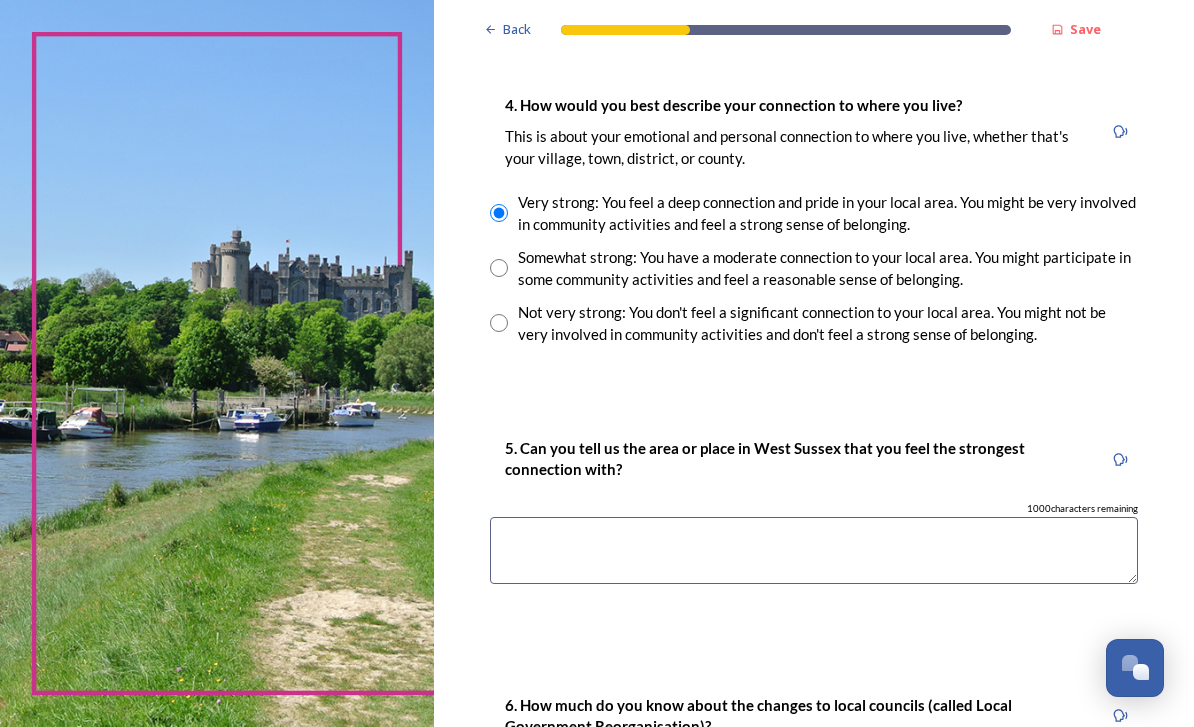 click at bounding box center [814, 550] 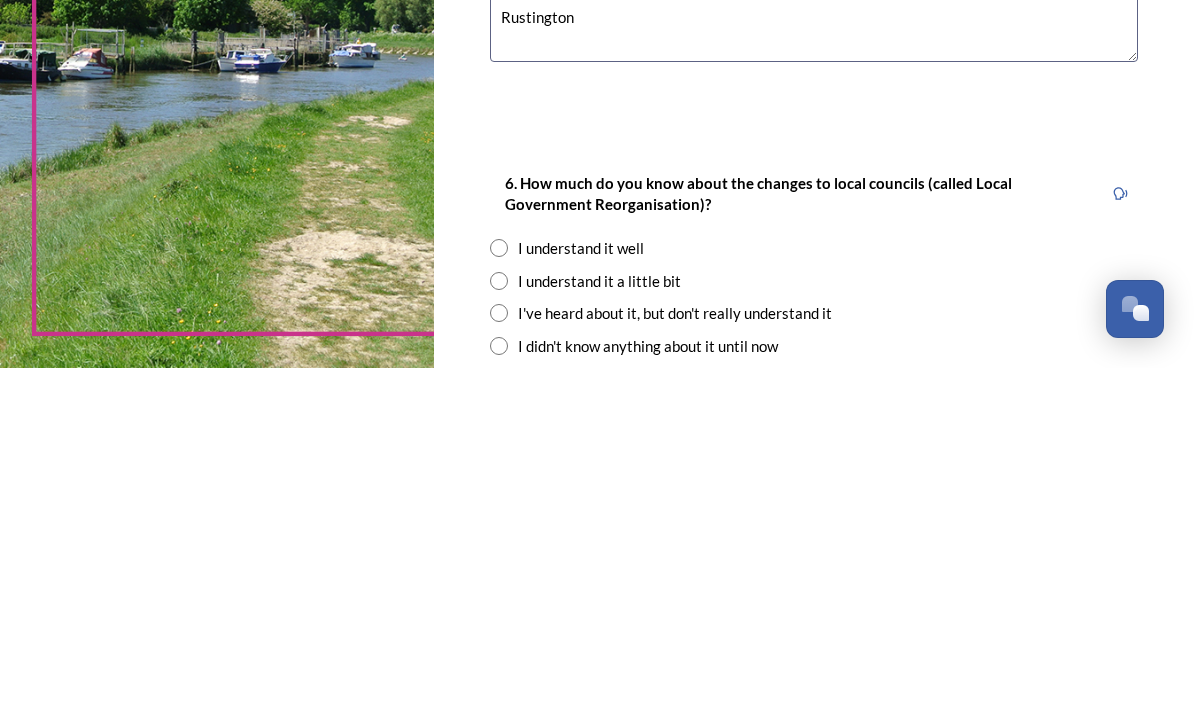 scroll, scrollTop: 1868, scrollLeft: 0, axis: vertical 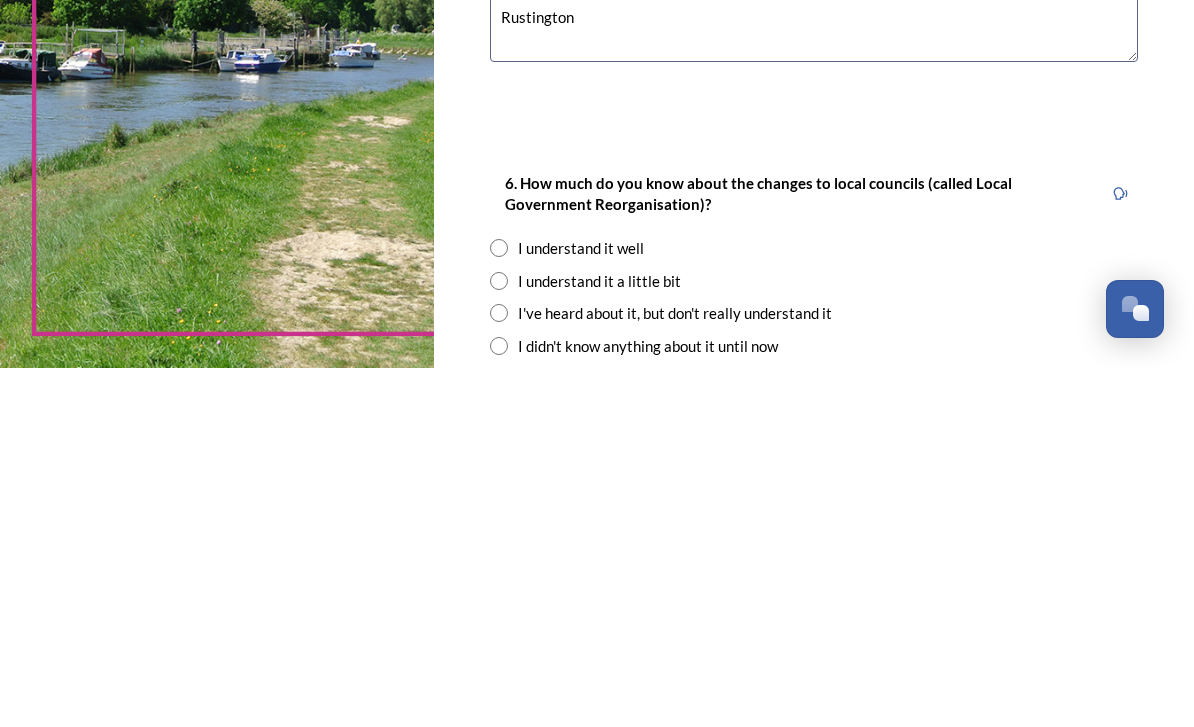 radio on "true" 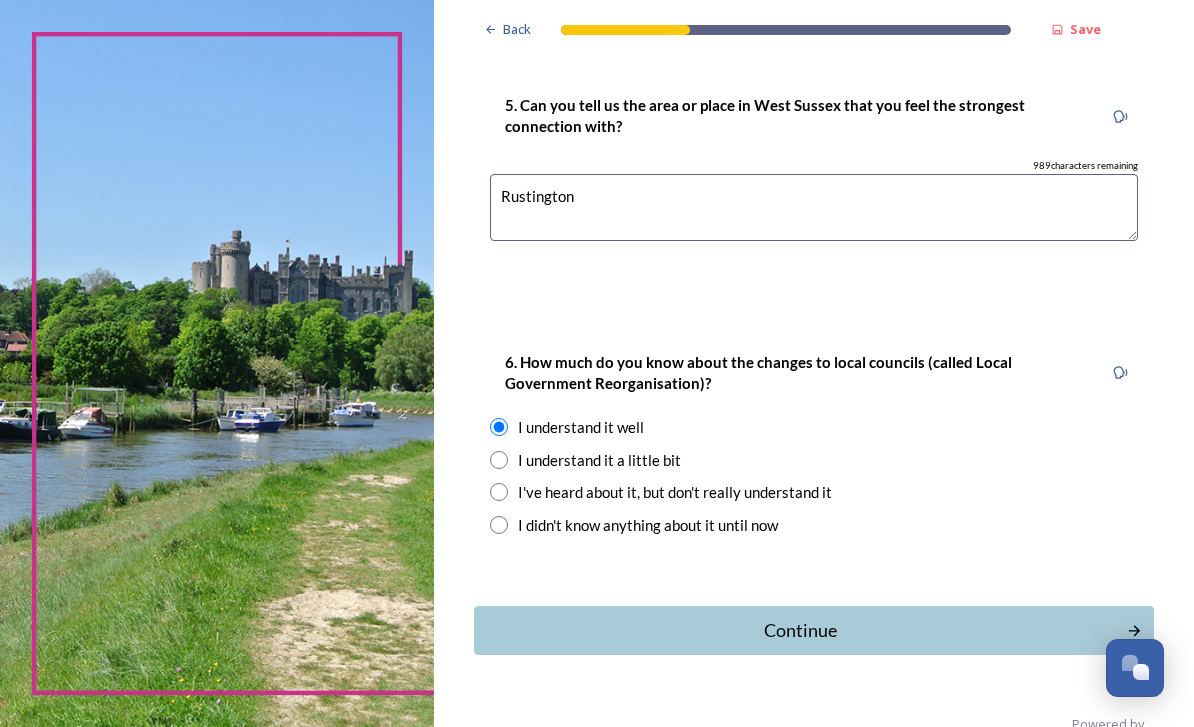 scroll, scrollTop: 2047, scrollLeft: 0, axis: vertical 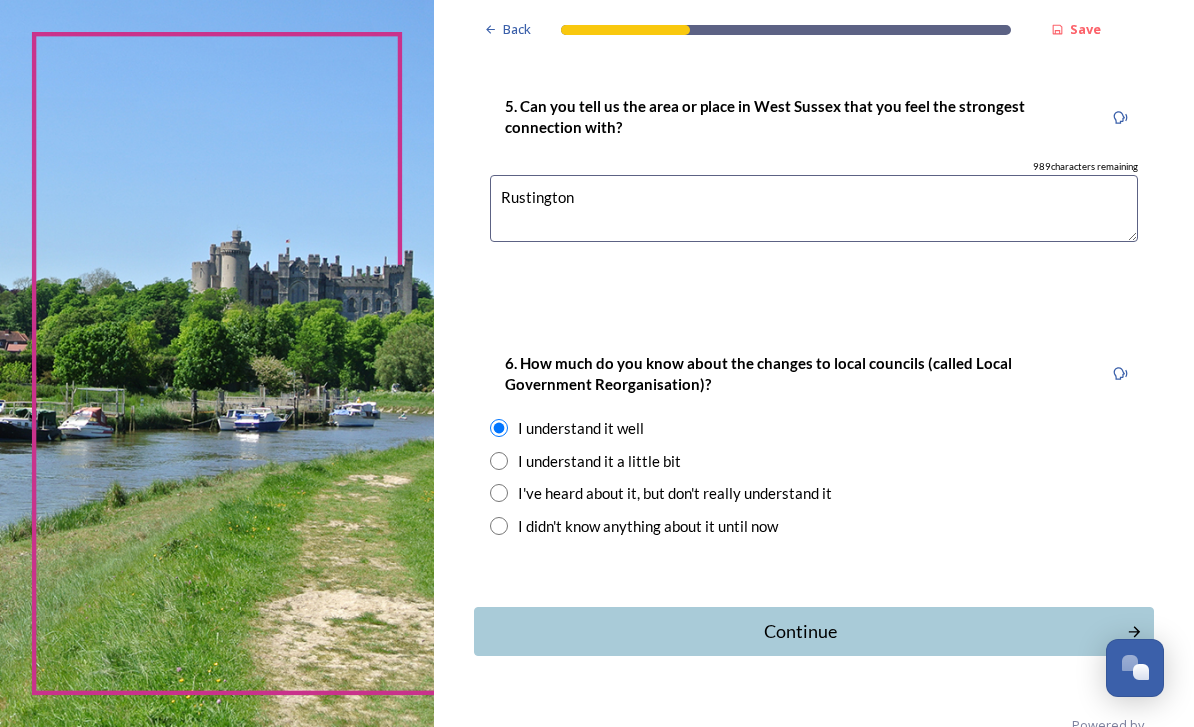 click on "Continue" at bounding box center [800, 631] 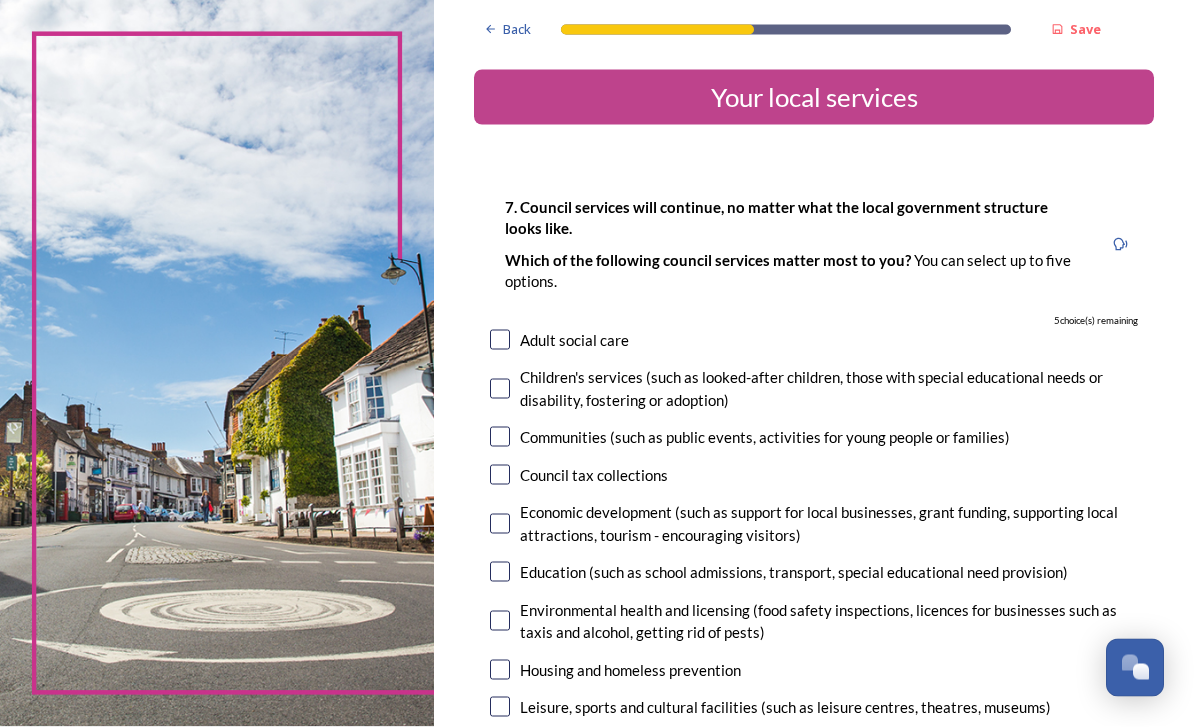 scroll, scrollTop: 0, scrollLeft: 0, axis: both 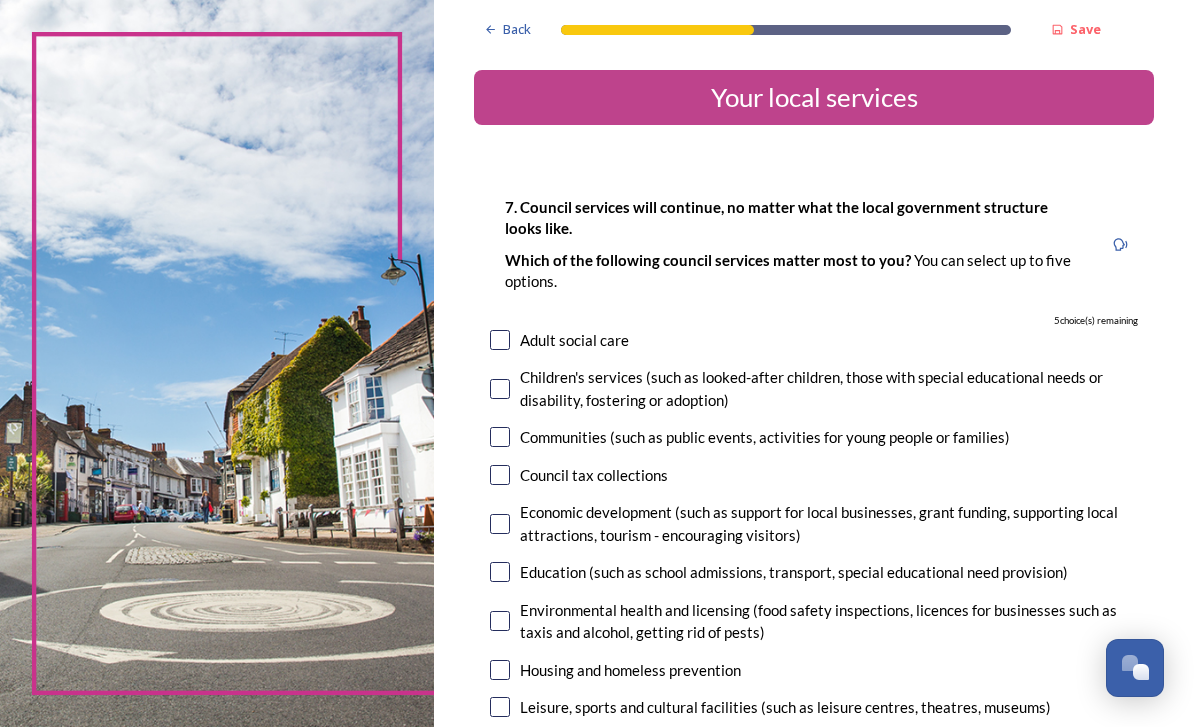 click at bounding box center (500, 340) 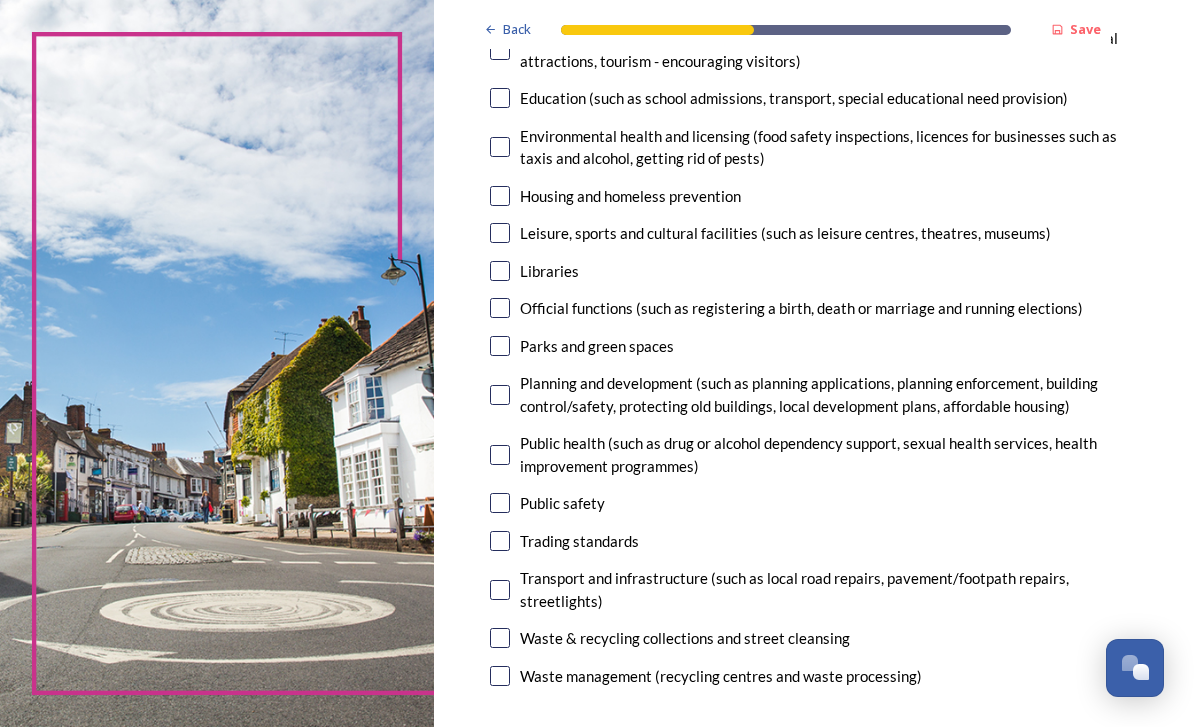 scroll, scrollTop: 474, scrollLeft: 0, axis: vertical 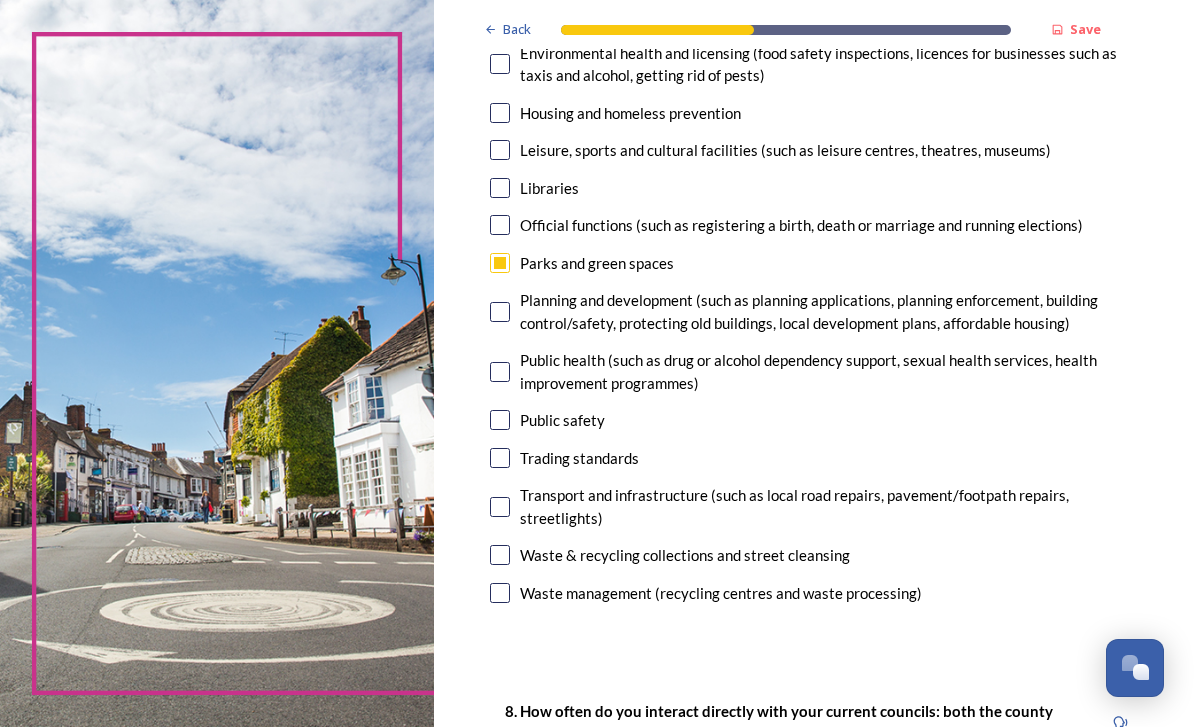 click at bounding box center (500, 555) 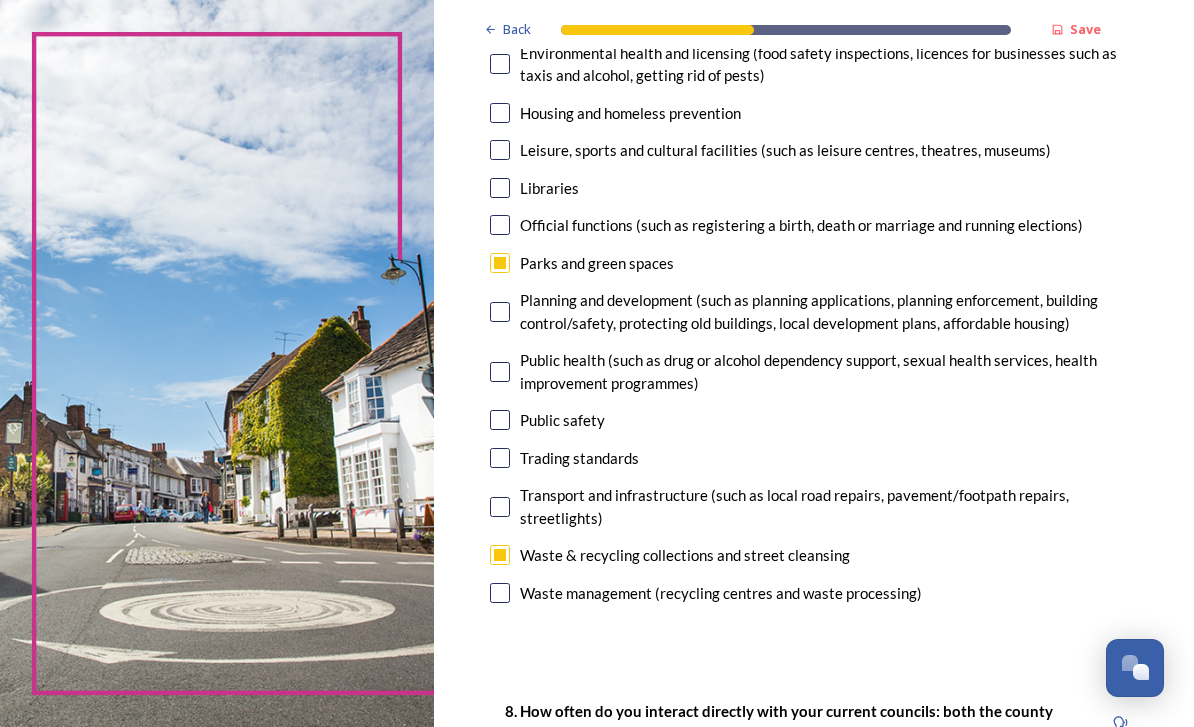 click at bounding box center (500, 507) 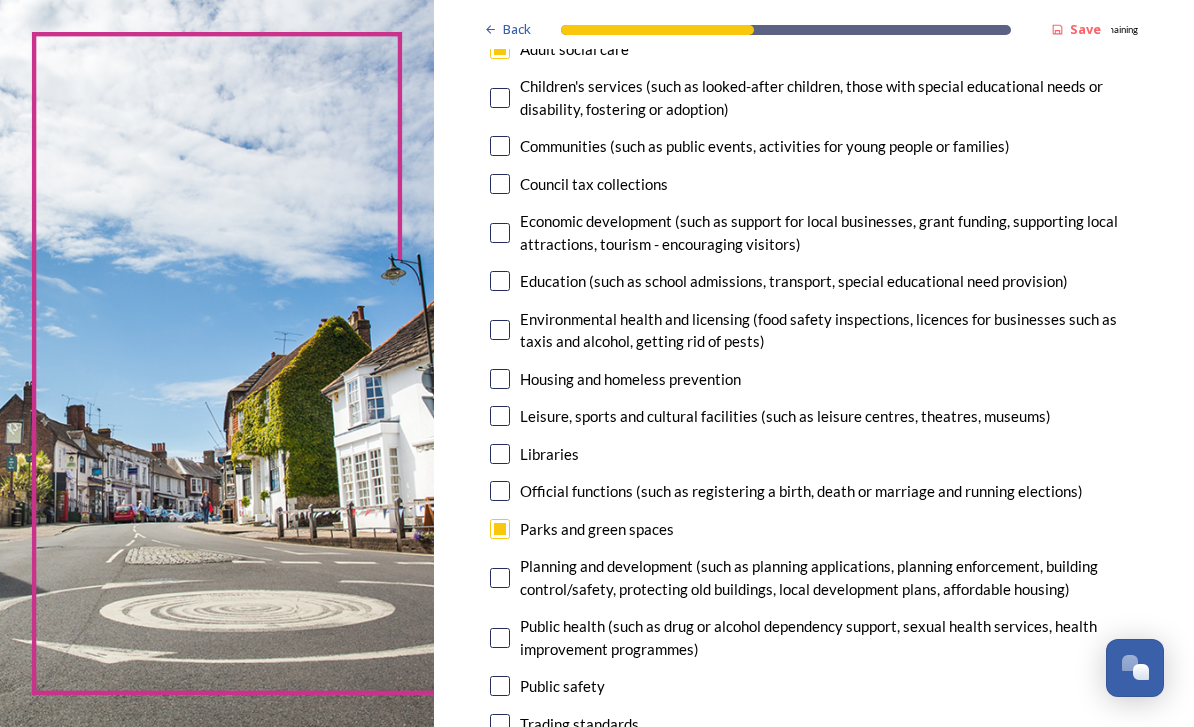 scroll, scrollTop: 291, scrollLeft: 0, axis: vertical 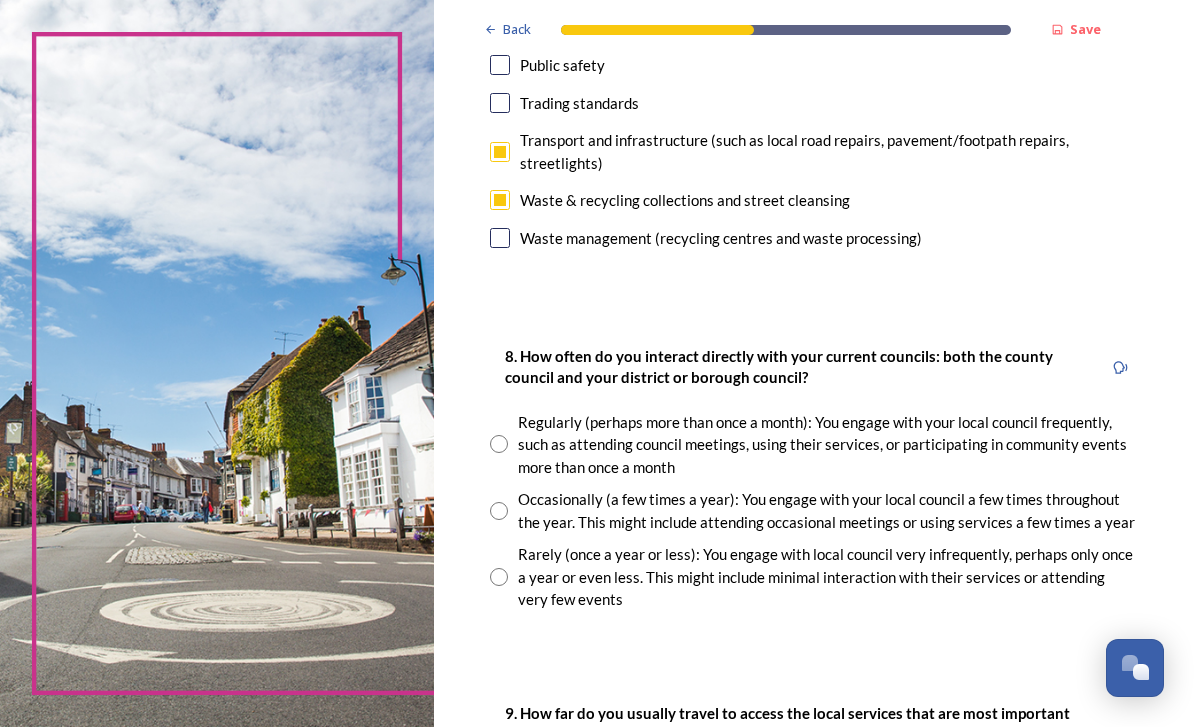 click at bounding box center [499, 511] 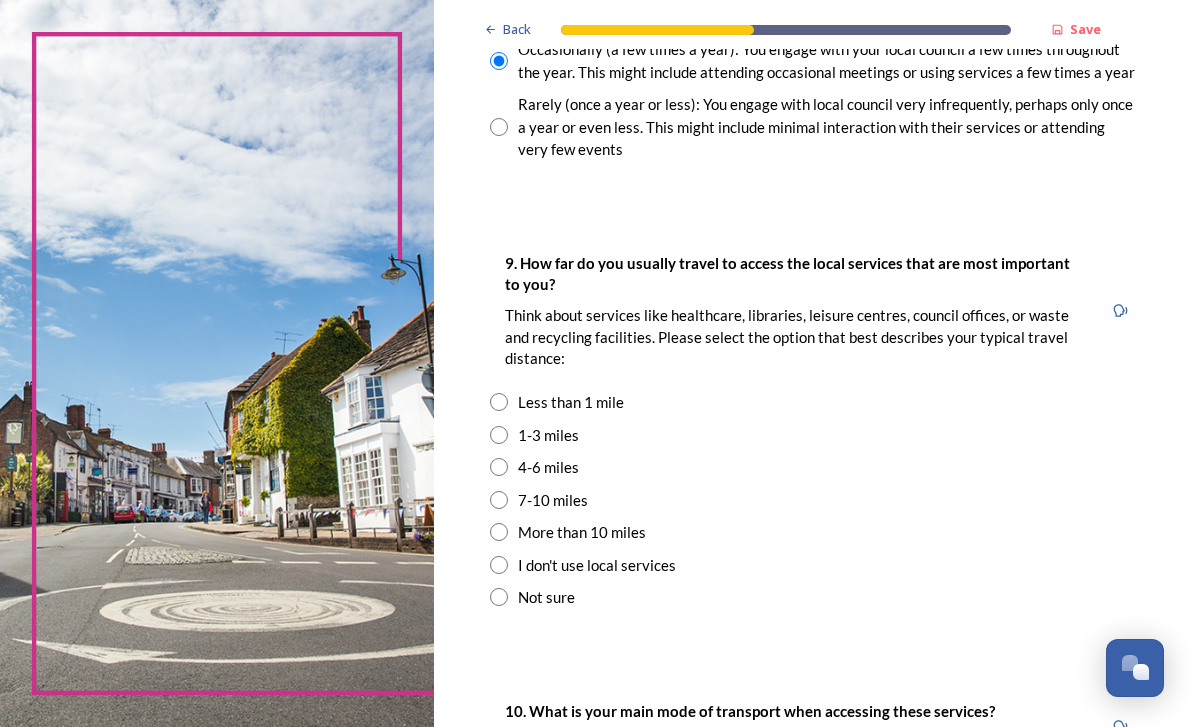 scroll, scrollTop: 1363, scrollLeft: 0, axis: vertical 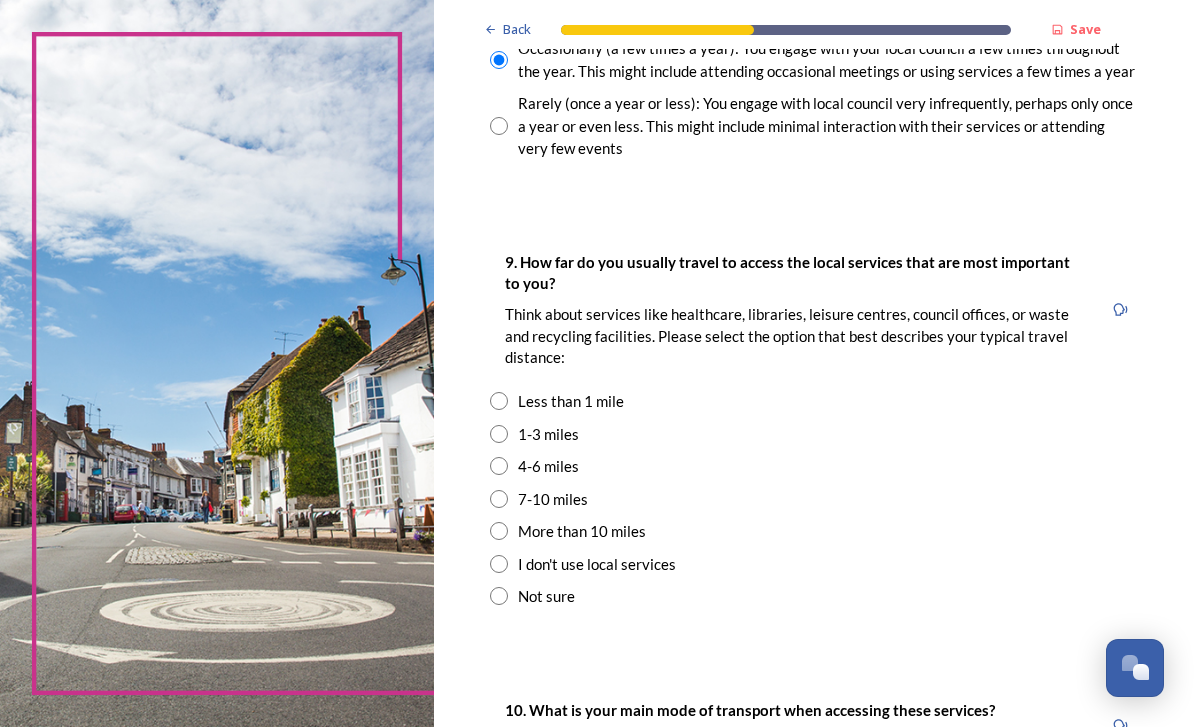 click at bounding box center (499, 434) 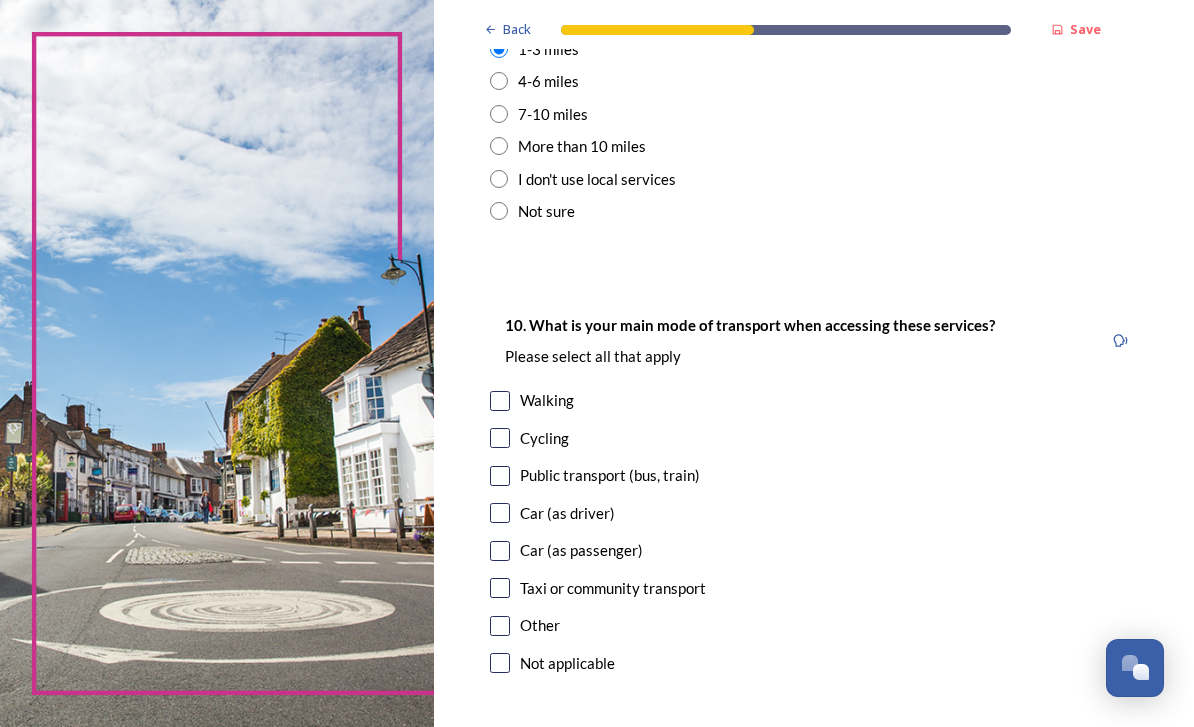 scroll, scrollTop: 1748, scrollLeft: 0, axis: vertical 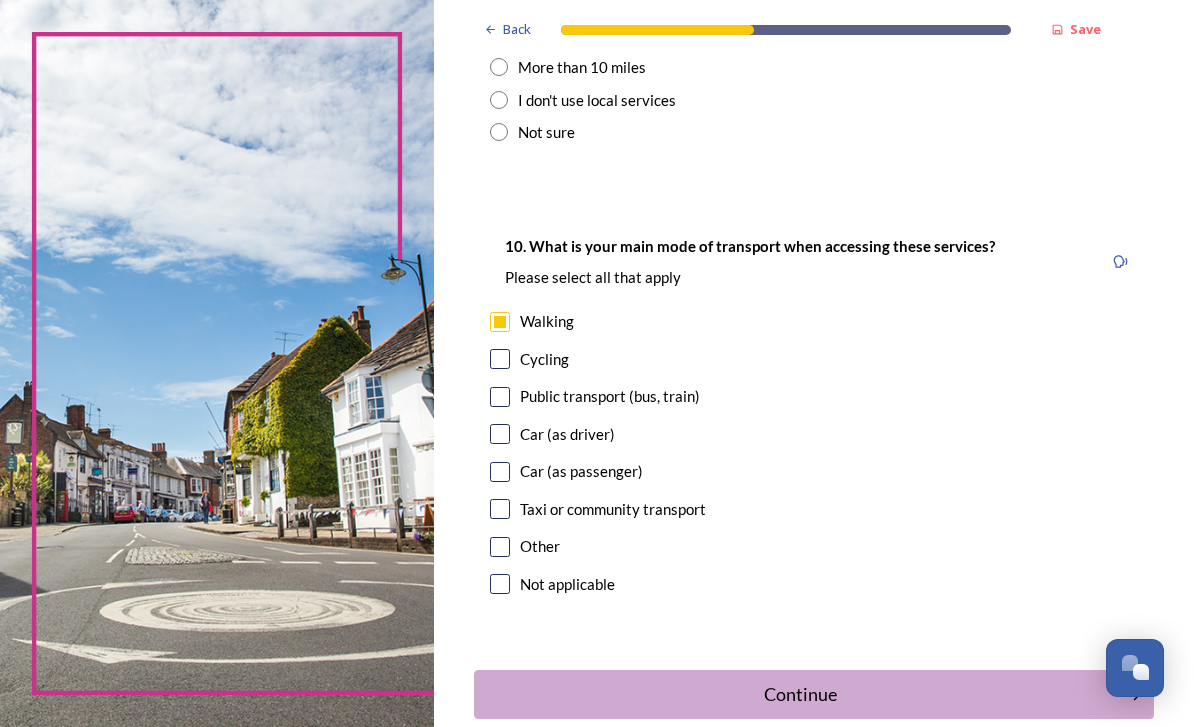 click at bounding box center [500, 434] 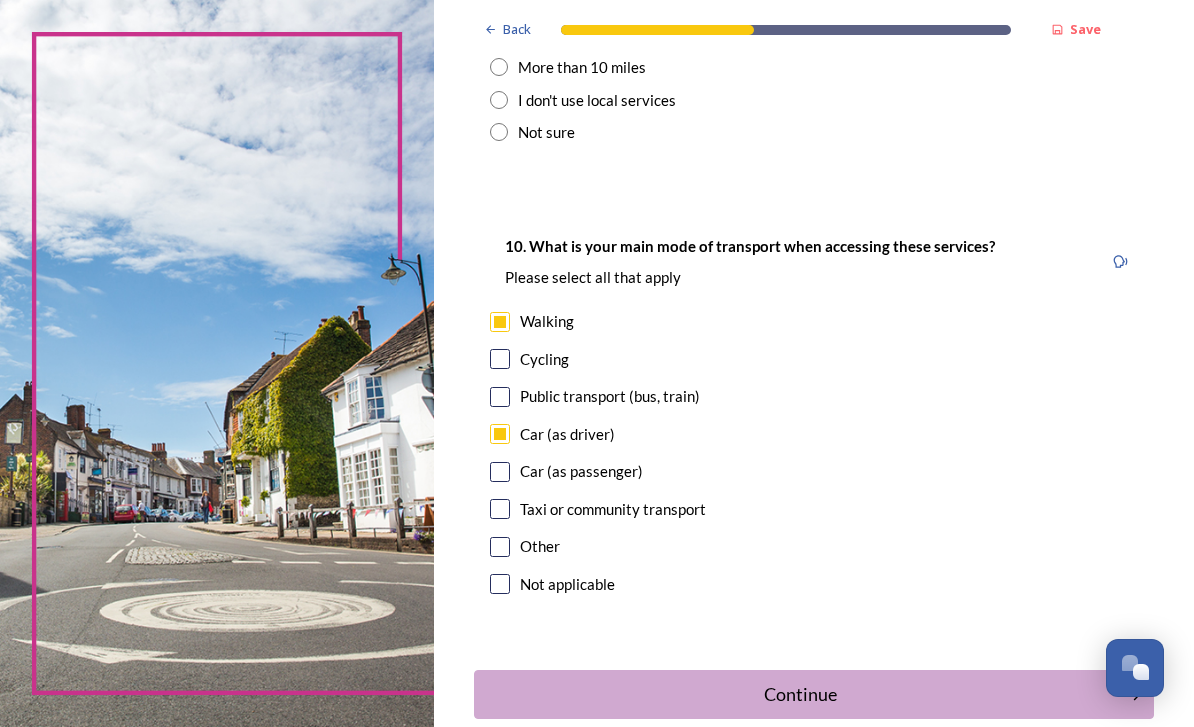 click at bounding box center [500, 472] 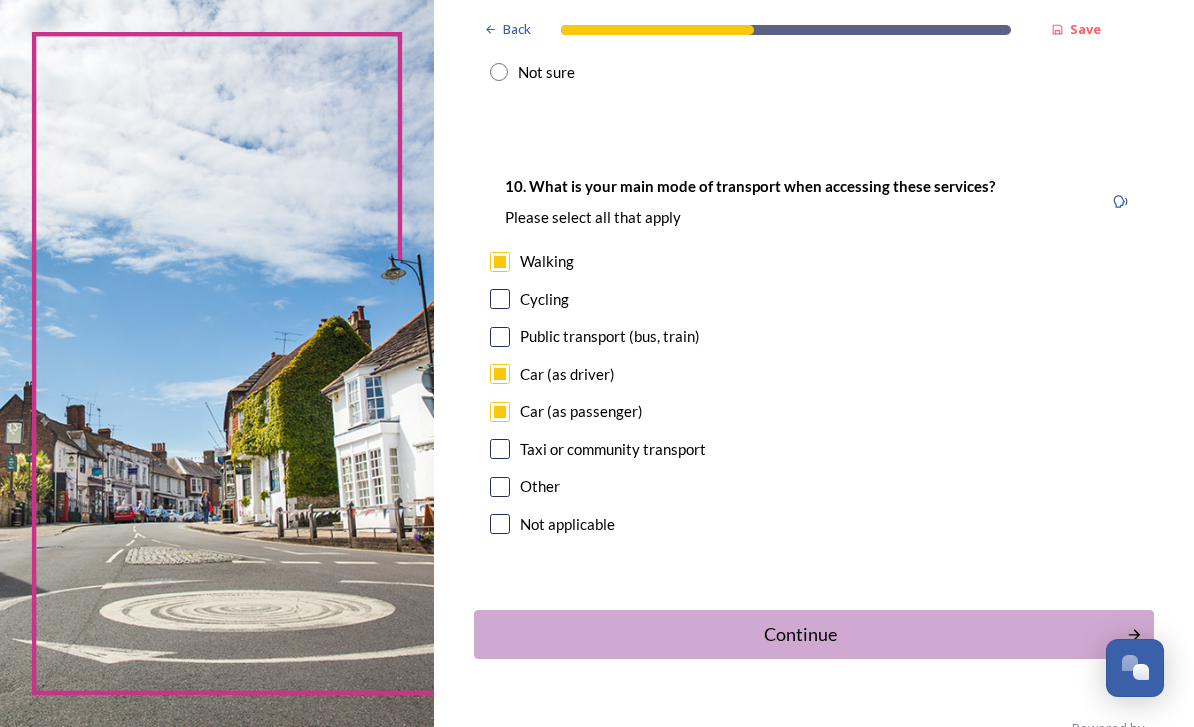 scroll, scrollTop: 1886, scrollLeft: 0, axis: vertical 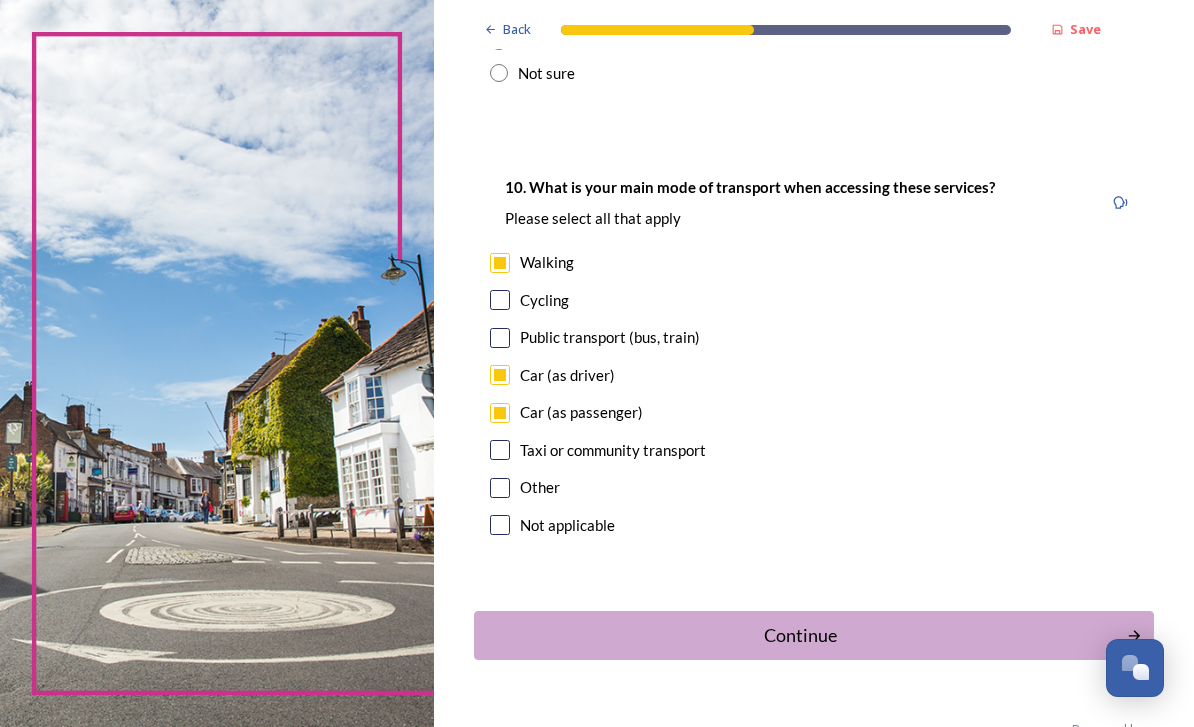click on "Continue" at bounding box center [800, 635] 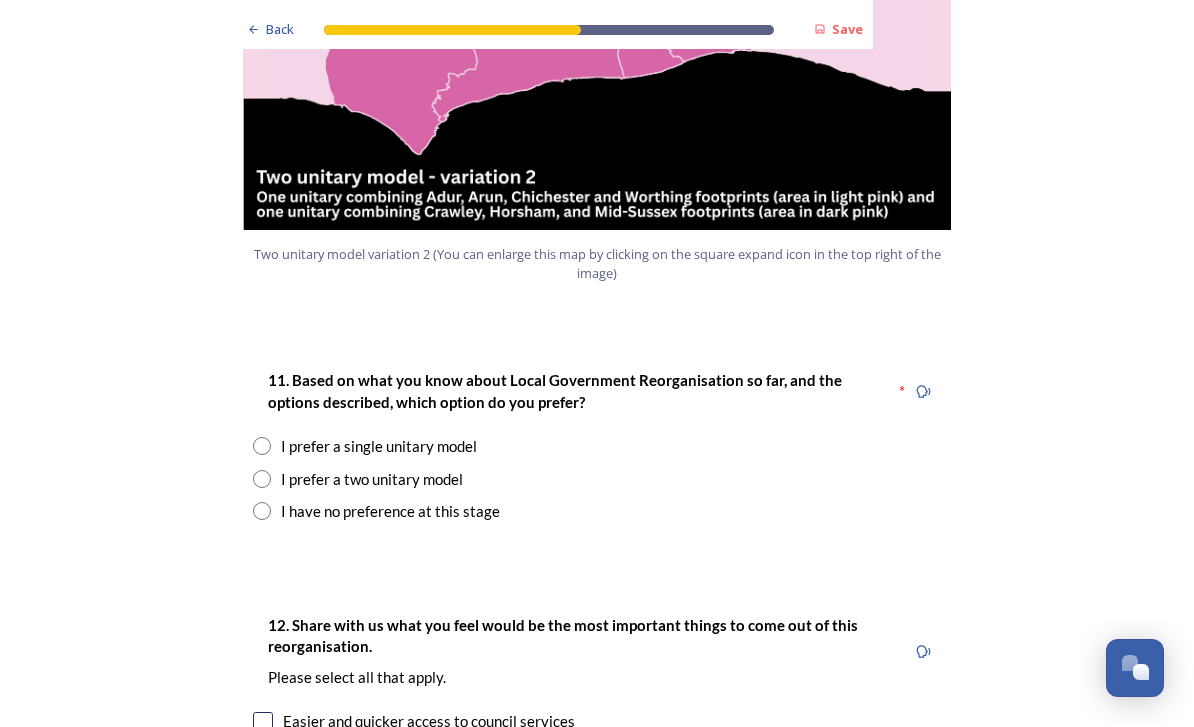 scroll, scrollTop: 2370, scrollLeft: 0, axis: vertical 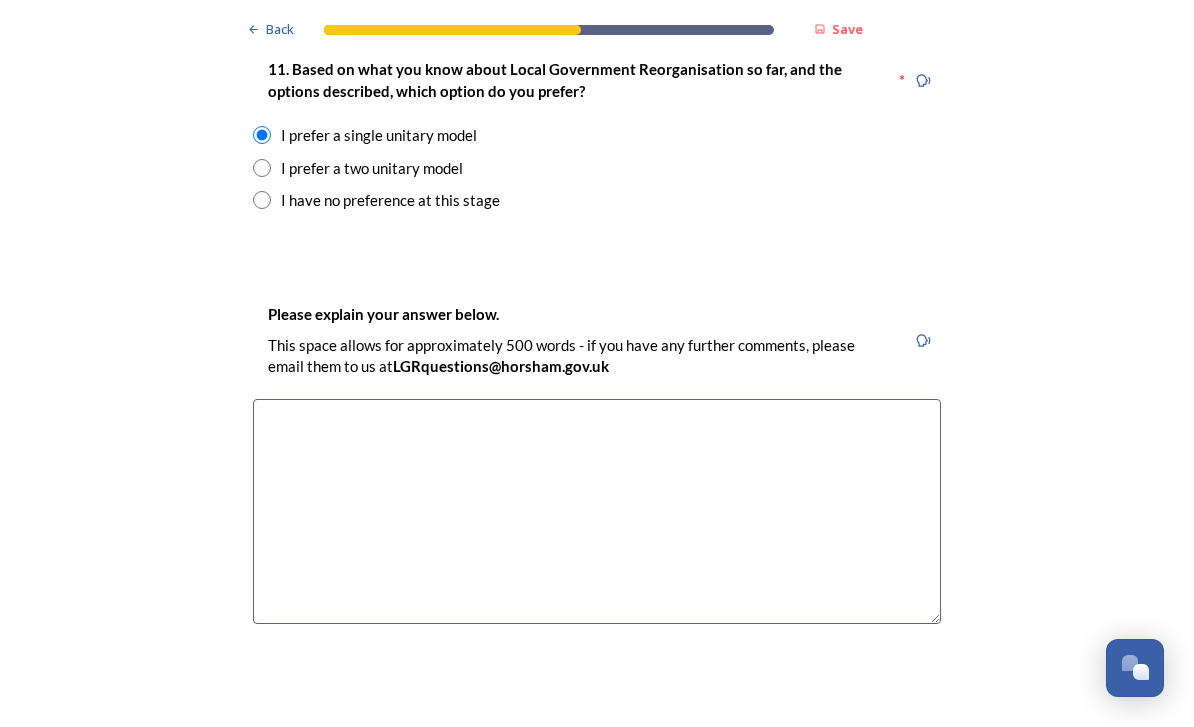 click at bounding box center [597, 511] 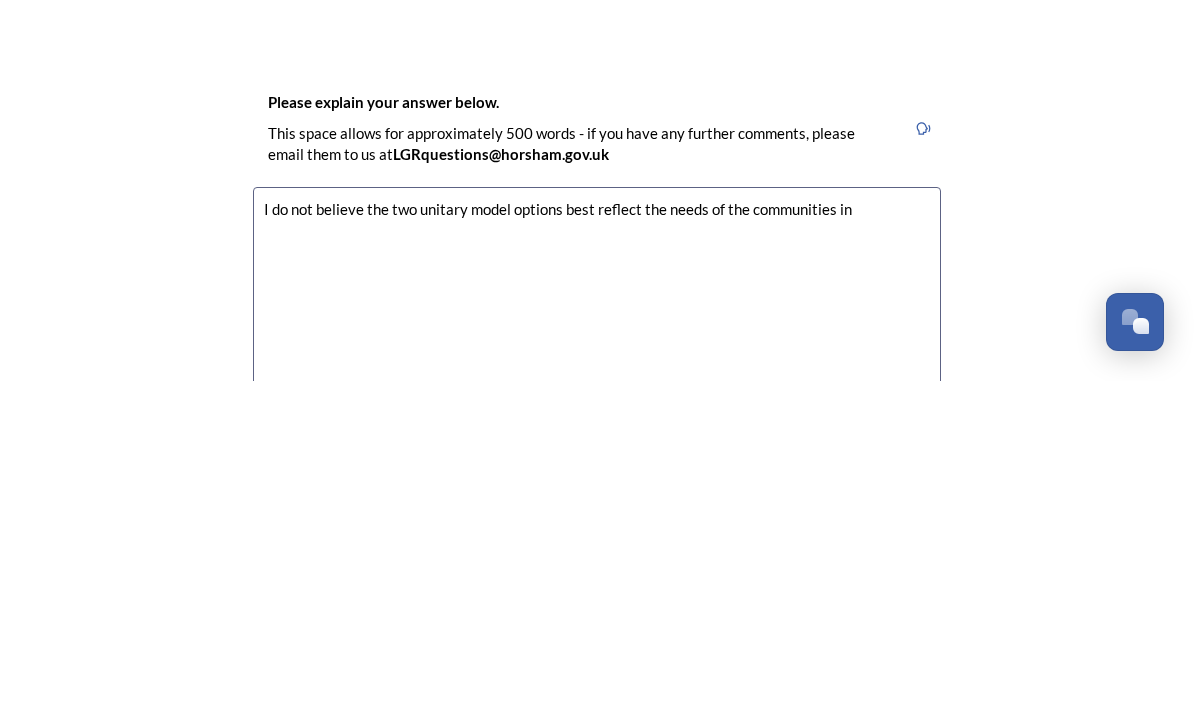 scroll, scrollTop: 2547, scrollLeft: 0, axis: vertical 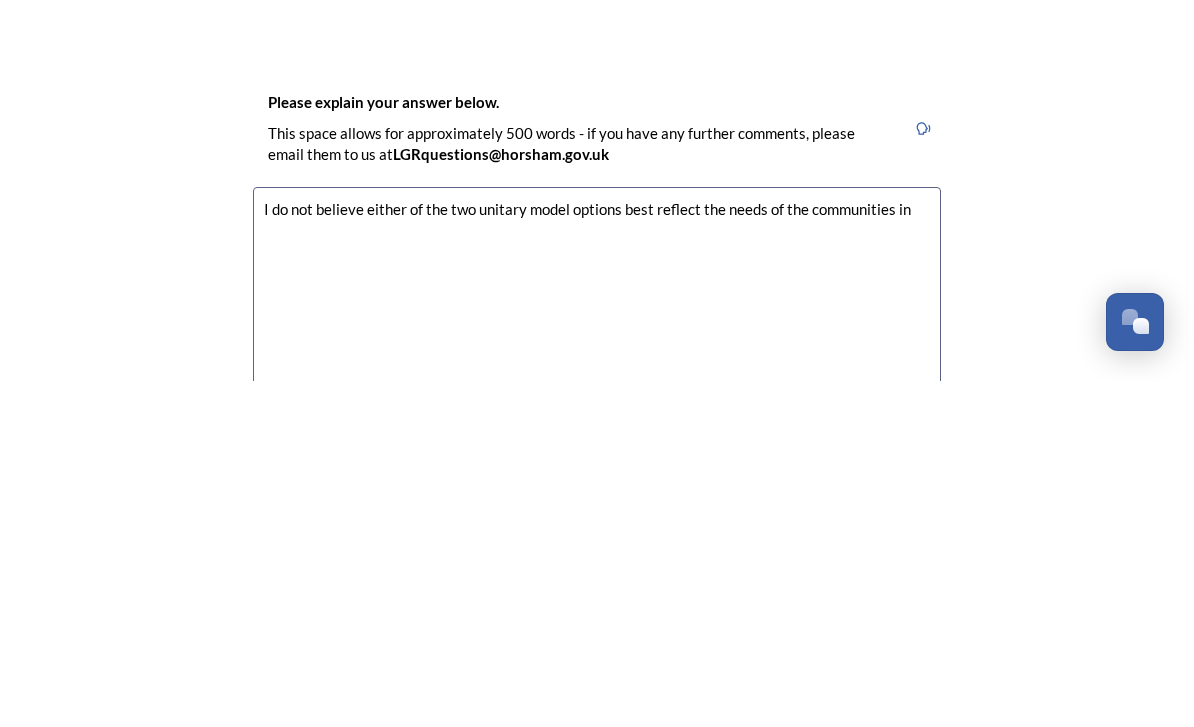 click on "I do not believe either of the two unitary model options best reflect the needs of the communities in" at bounding box center (597, 645) 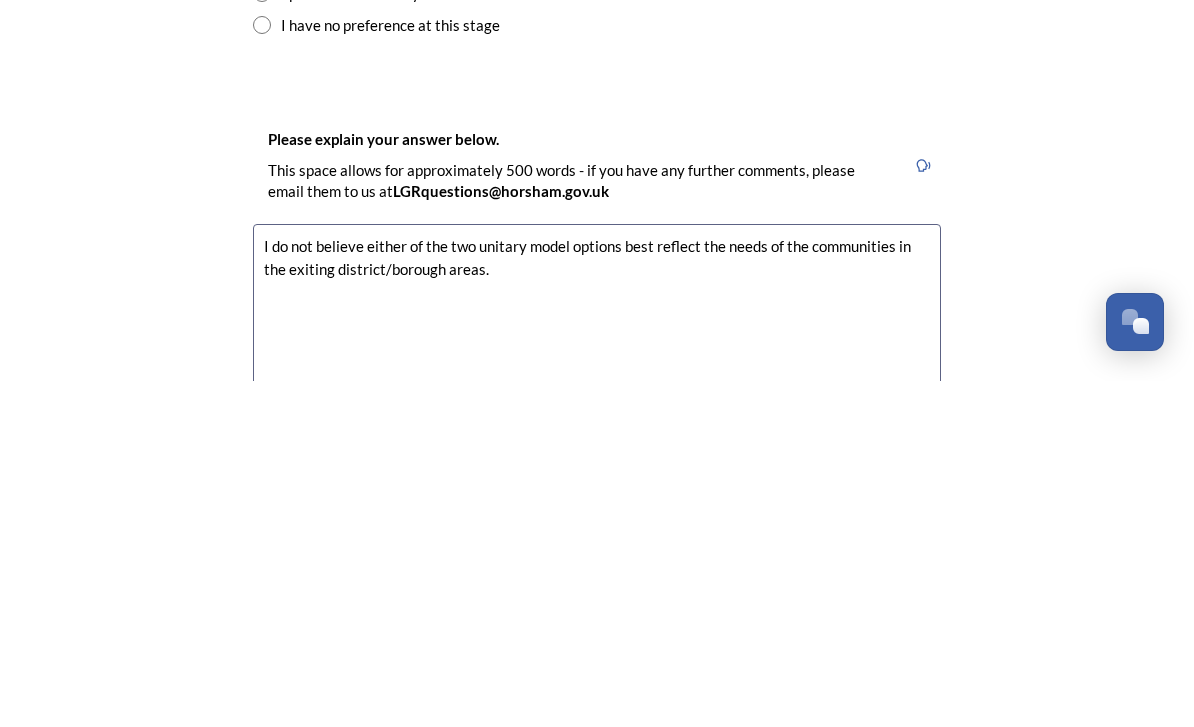 scroll, scrollTop: 2510, scrollLeft: 0, axis: vertical 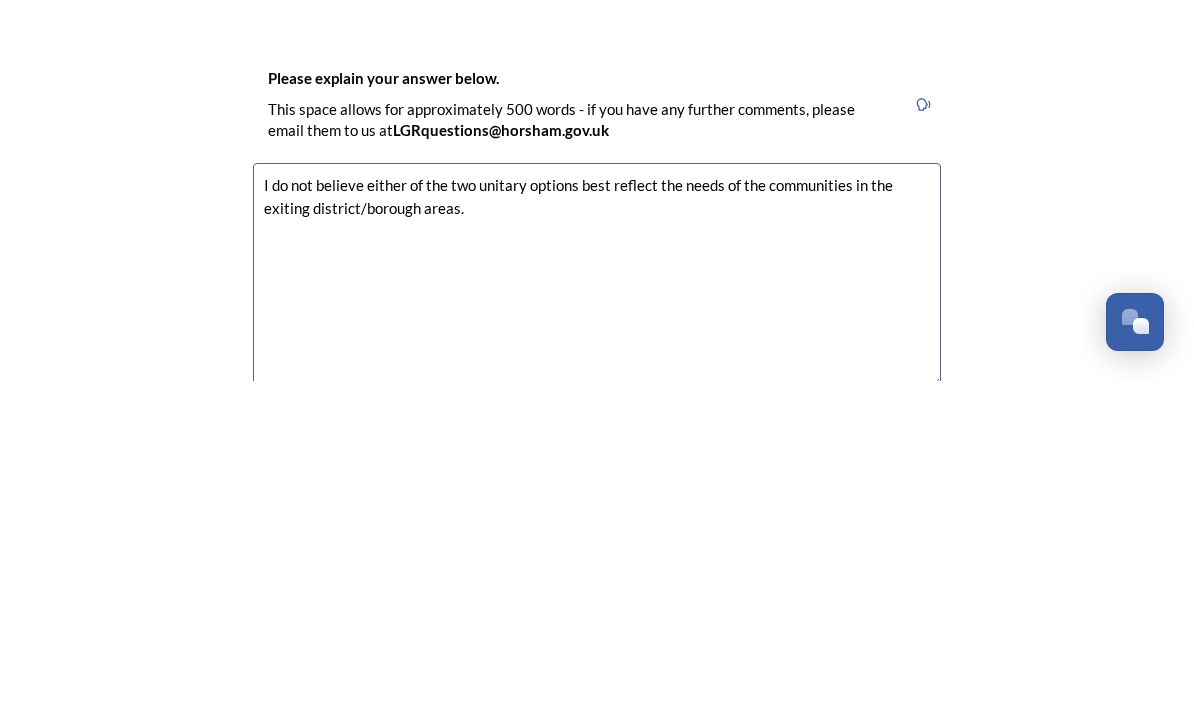 click on "I do not believe either of the two unitary options best reflect the needs of the communities in the exiting district/borough areas." at bounding box center (597, 621) 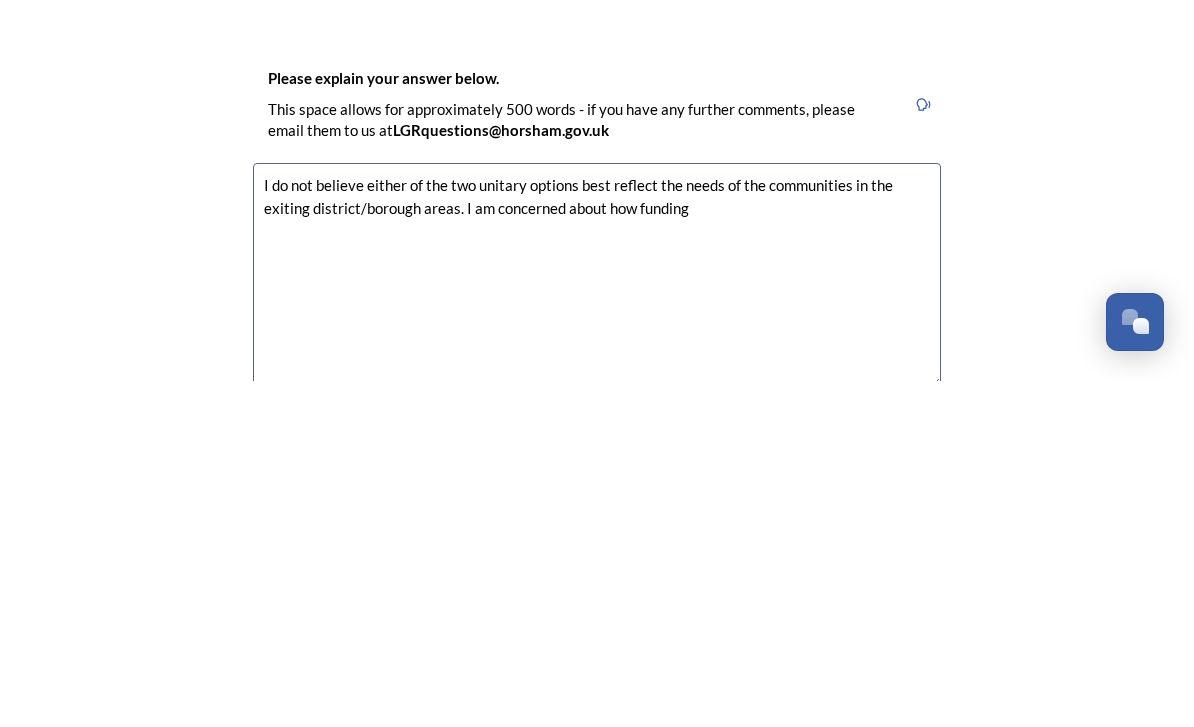 click on "I do not believe either of the two unitary options best reflect the needs of the communities in the exiting district/borough areas. I am concerned about how funding" at bounding box center (597, 621) 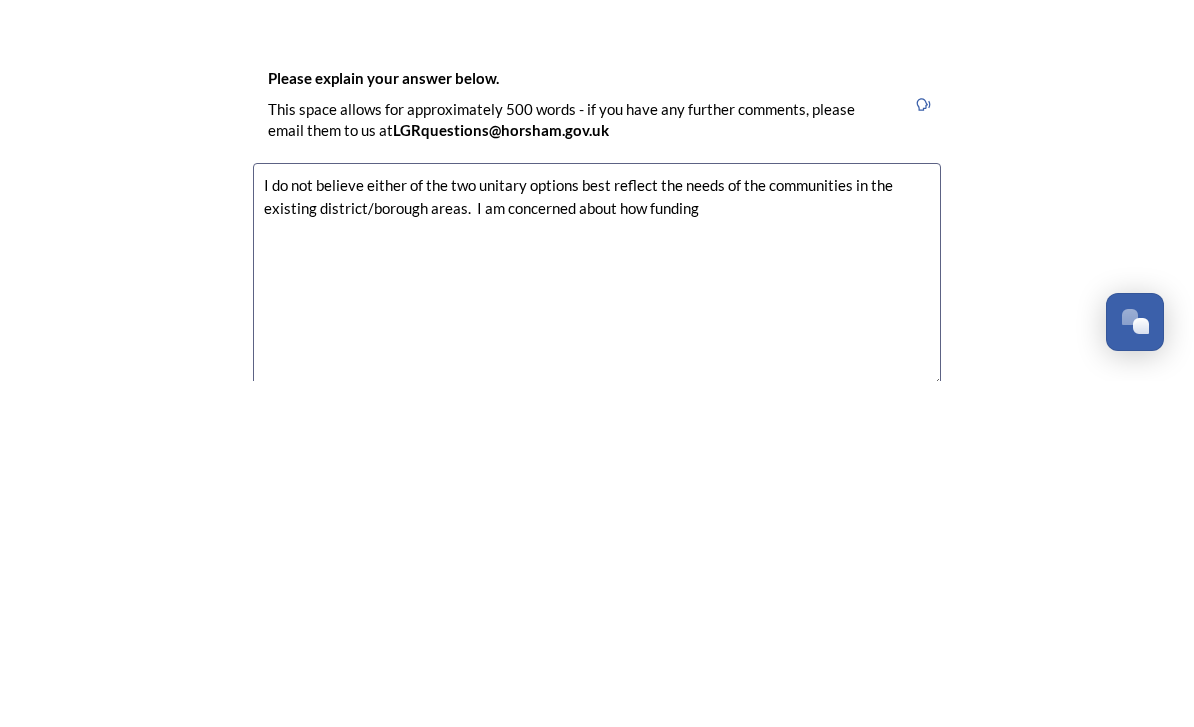 click on "I do not believe either of the two unitary options best reflect the needs of the communities in the existing district/borough areas.  I am concerned about how funding" at bounding box center (597, 621) 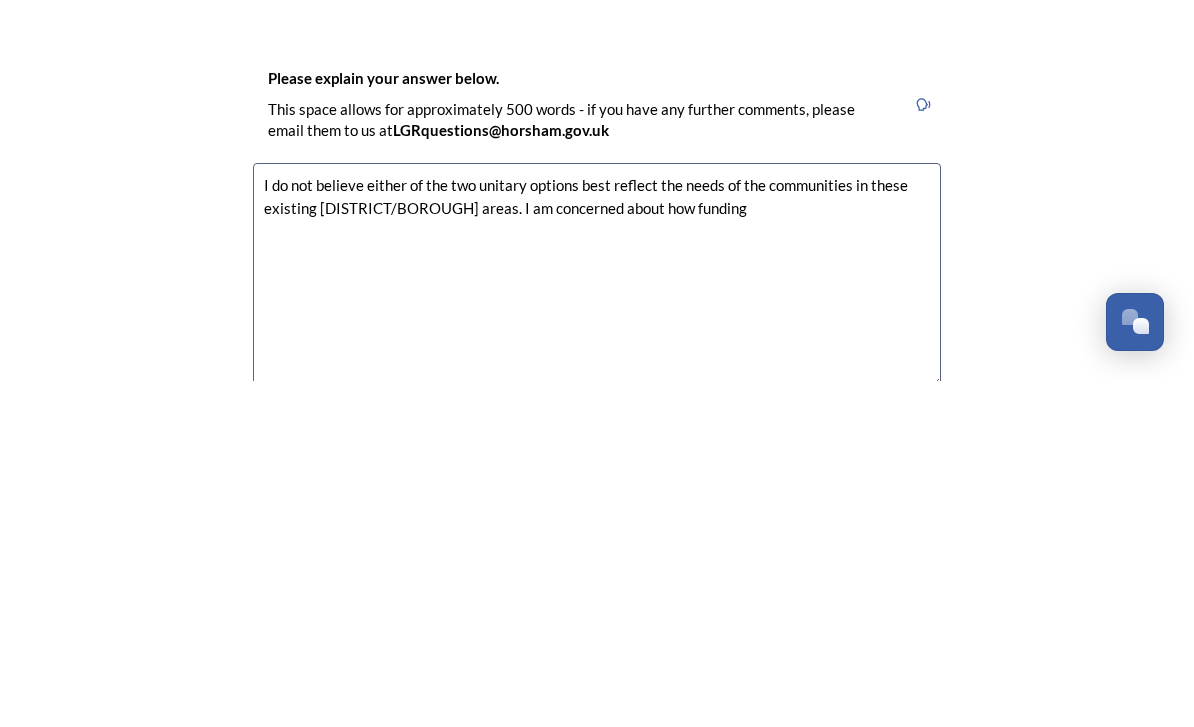 click on "I do not believe either of the two unitary options best reflect the needs of the communities in these existing [DISTRICT/BOROUGH] areas. I am concerned about how funding" at bounding box center (597, 621) 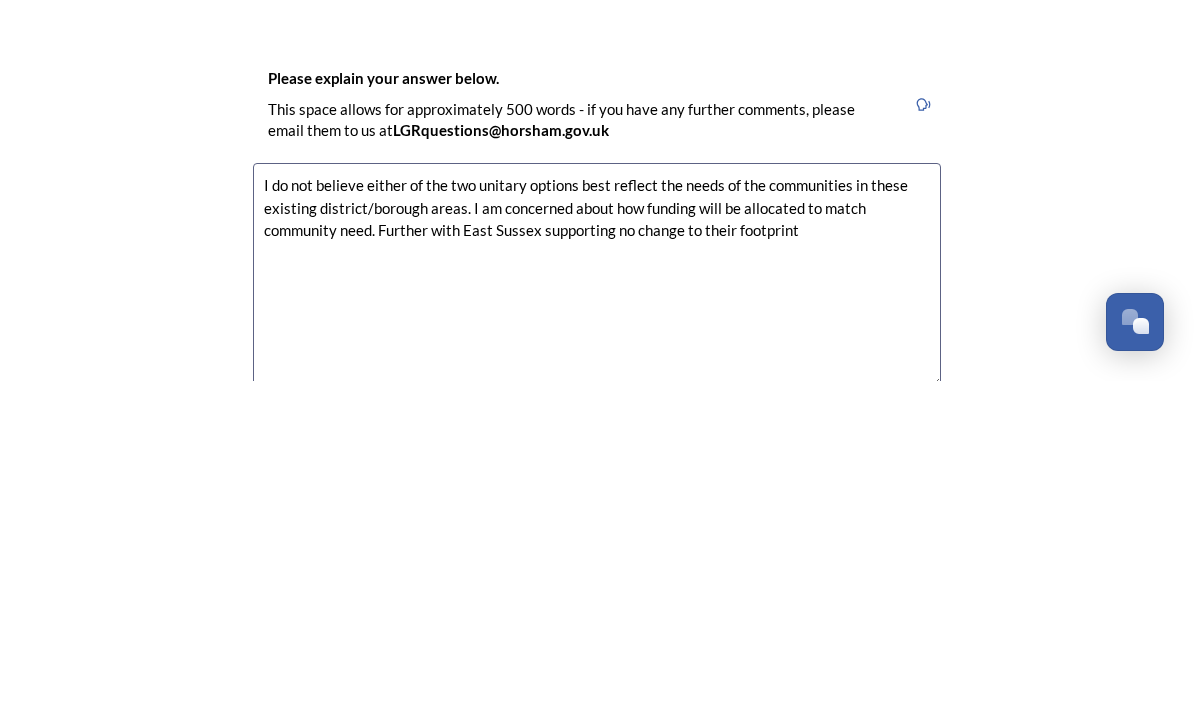 click on "I do not believe either of the two unitary options best reflect the needs of the communities in these existing district/borough areas. I am concerned about how funding will be allocated to match community need. Further with East Sussex supporting no change to their footprint" at bounding box center (597, 621) 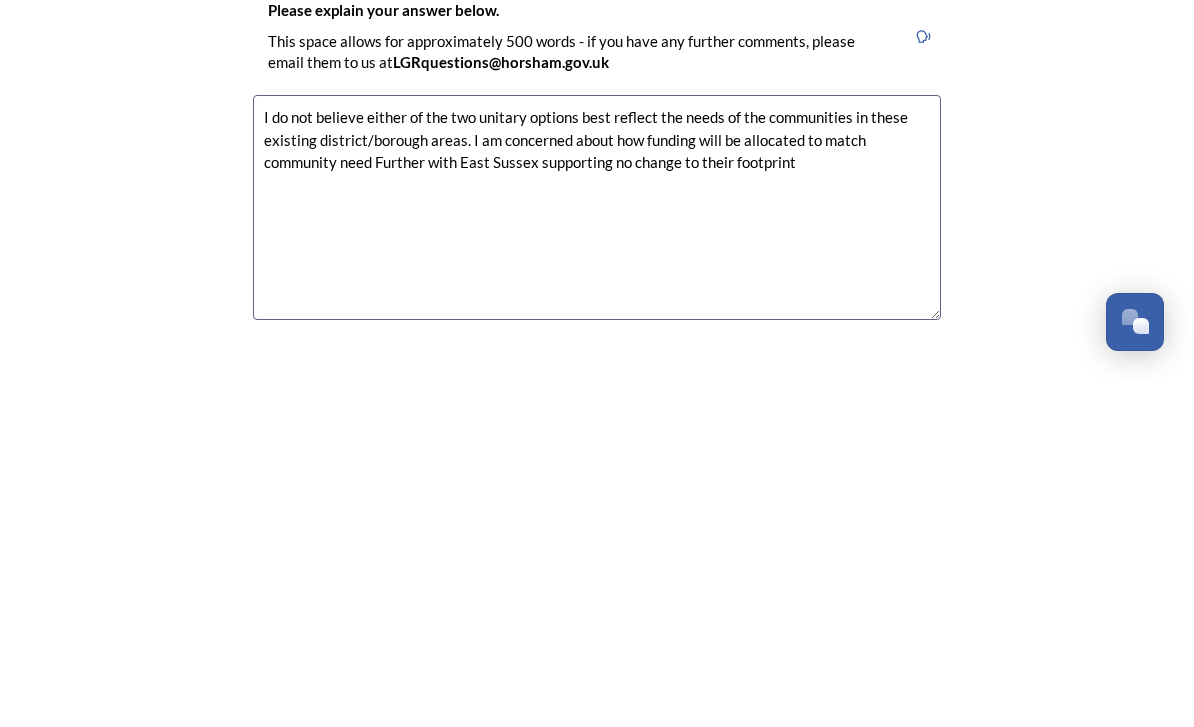 scroll, scrollTop: 2639, scrollLeft: 0, axis: vertical 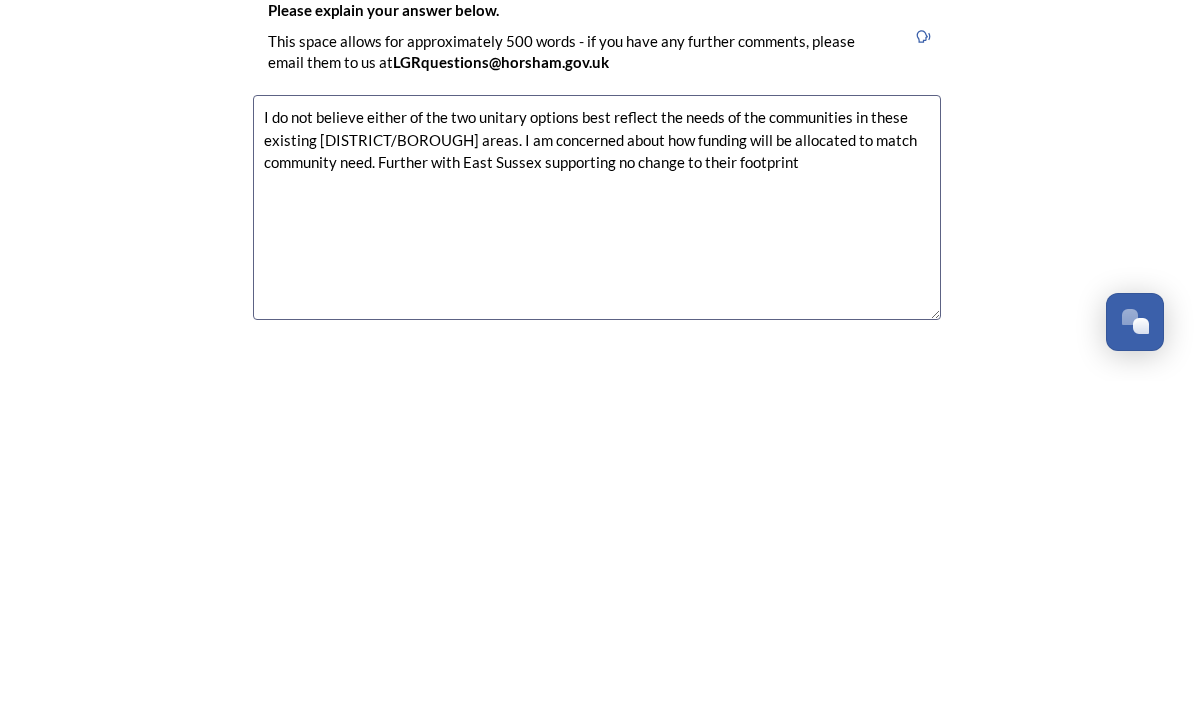 click on "Back Save Prioritising future services As explained on our  Shaping West Sussex hub , Local Government Reorganisation for West Sussex means that the county, district and borough councils will be replaced with one, or more than one, single-tier council (referred to as a unitary council) to deliver all your services.  Options currently being explored within West Sussex are detailed on our  hub , but map visuals can be found below. A single county unitary , bringing the County Council and all seven District and Borough Councils services together to form a new unitary council for West Sussex. Single unitary model (You can enlarge this map by clicking on the square expand icon in the top right of the image) Two unitary option, variation 1  -   one unitary combining Arun, Chichester and Worthing footprints and one unitary combining Adur, Crawley, Horsham, and Mid-Sussex footprints. Two unitary model variation 1 (You can enlarge this map by clicking on the square expand icon in the top right of the image) * Other 5" at bounding box center (597, 669) 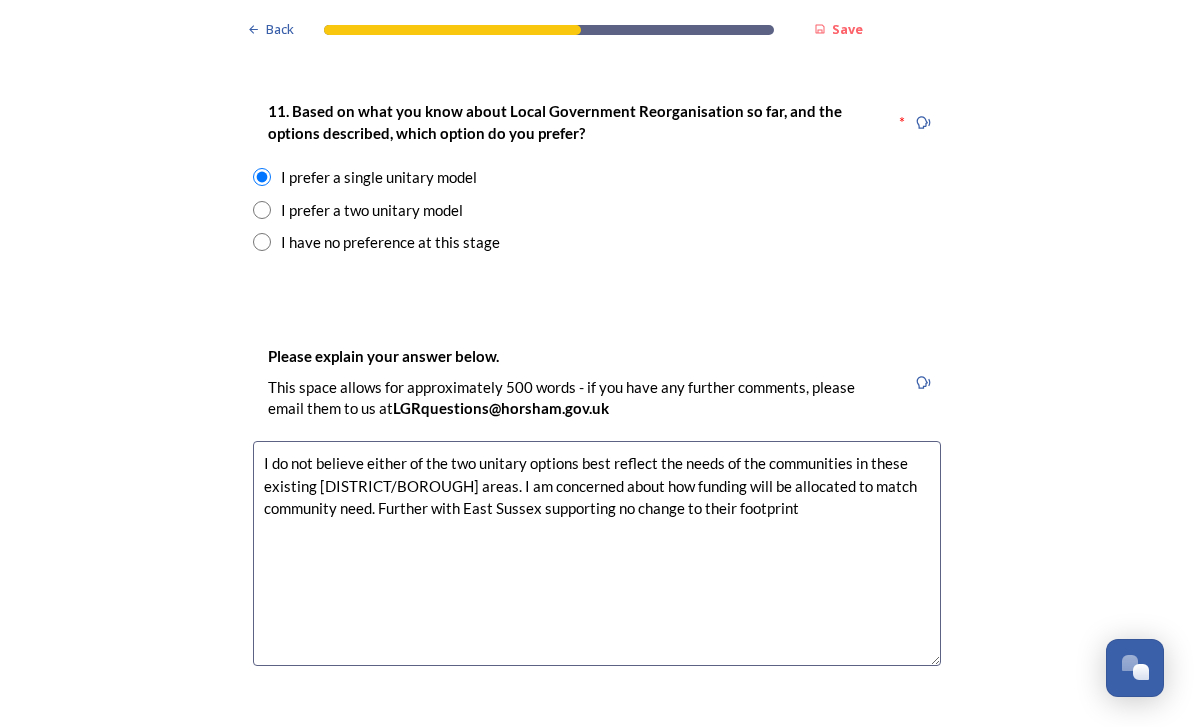 click on "I do not believe either of the two unitary options best reflect the needs of the communities in these existing [DISTRICT/BOROUGH] areas. I am concerned about how funding will be allocated to match community need. Further with East Sussex supporting no change to their footprint" at bounding box center (597, 553) 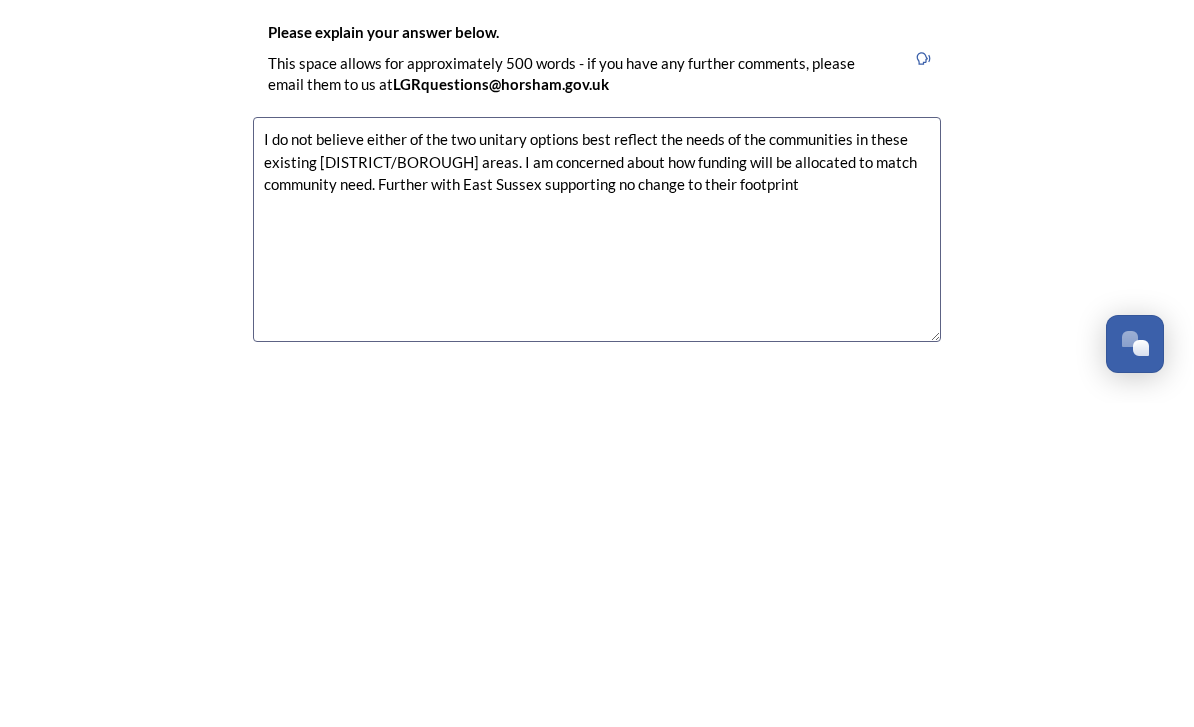 click on "I do not believe either of the two unitary options best reflect the needs of the communities in these existing [DISTRICT/BOROUGH] areas. I am concerned about how funding will be allocated to match community need. Further with East Sussex supporting no change to their footprint" at bounding box center [597, 553] 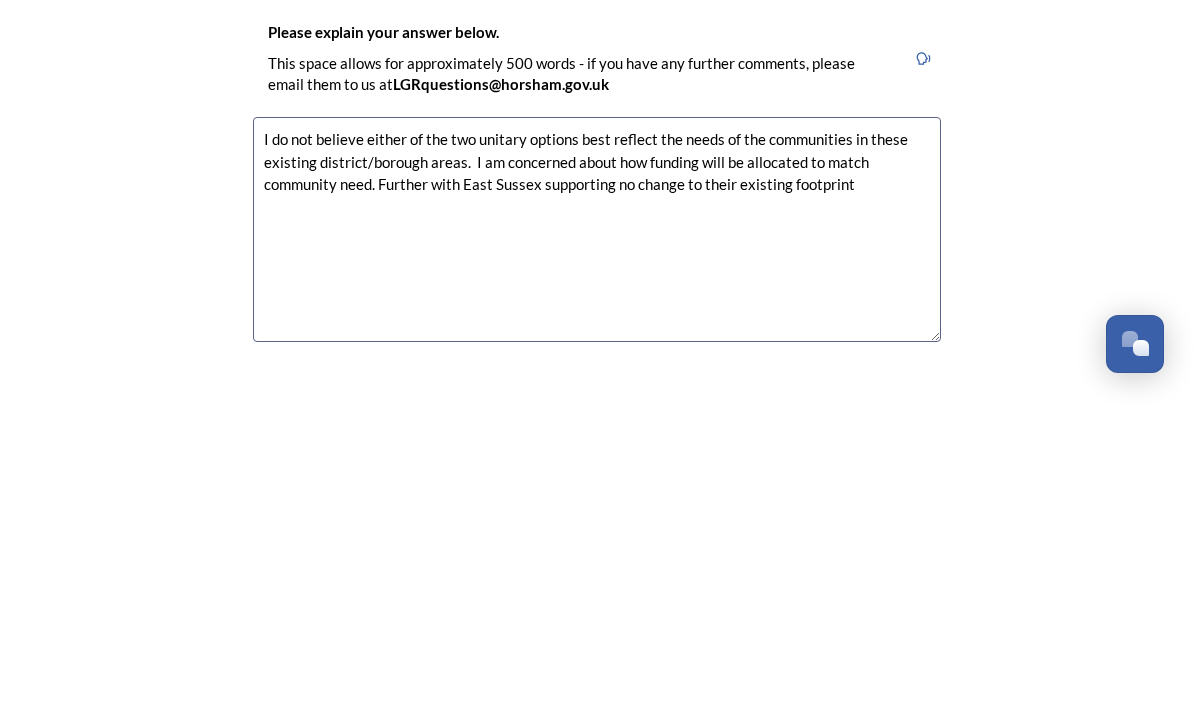 click on "I do not believe either of the two unitary options best reflect the needs of the communities in these existing district/borough areas.  I am concerned about how funding will be allocated to match community need. Further with East Sussex supporting no change to their existing footprint" at bounding box center [597, 553] 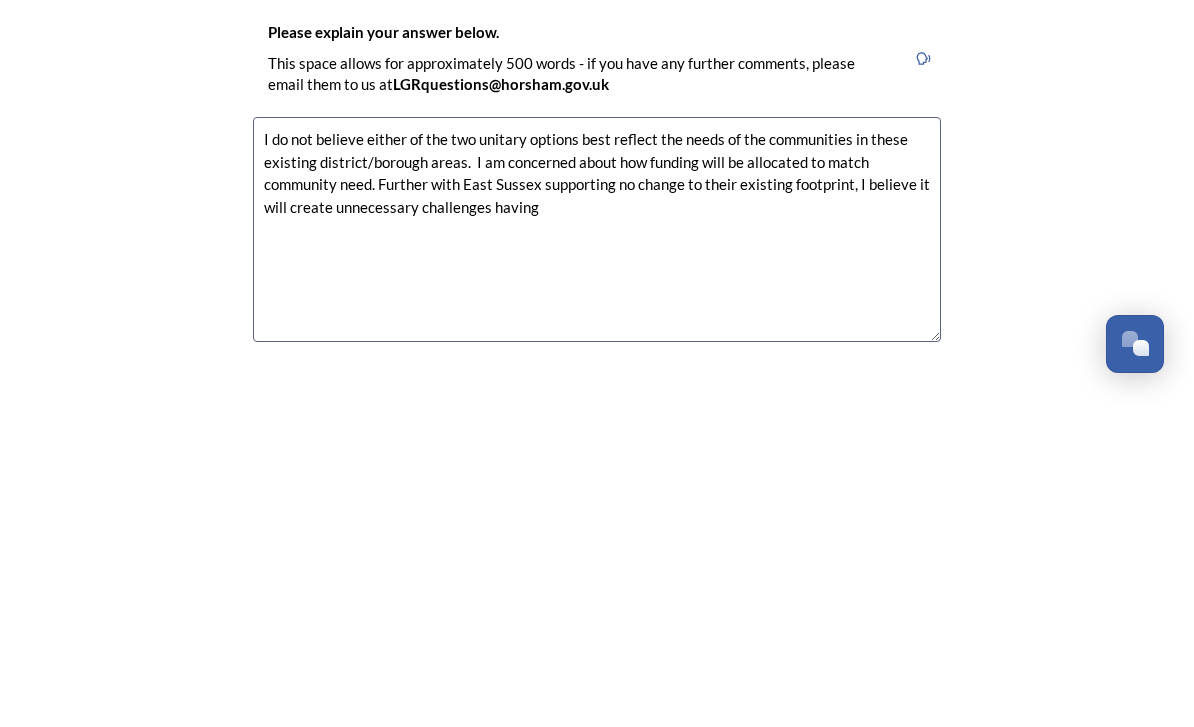click on "I do not believe either of the two unitary options best reflect the needs of the communities in these existing district/borough areas.  I am concerned about how funding will be allocated to match community need. Further with East Sussex supporting no change to their existing footprint, I believe it will create unnecessary challenges having" at bounding box center (597, 553) 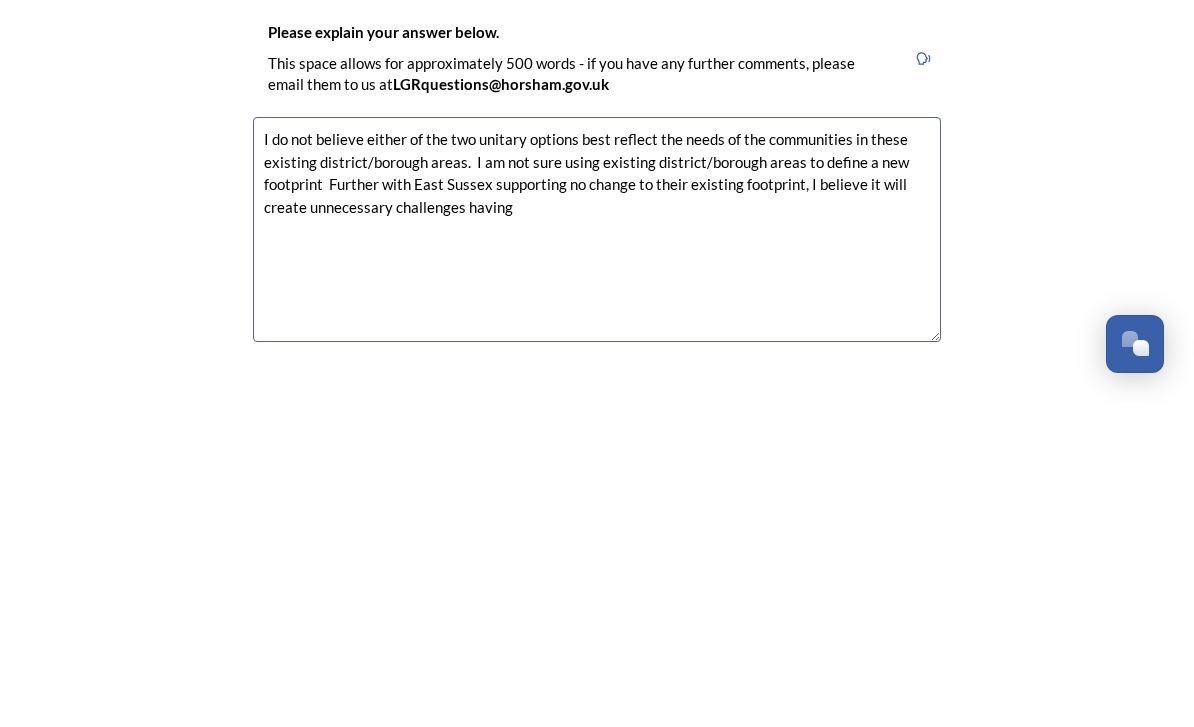 click on "I do not believe either of the two unitary options best reflect the needs of the communities in these existing district/borough areas.  I am not sure using existing district/borough areas to define a new footprint  Further with East Sussex supporting no change to their existing footprint, I believe it will create unnecessary challenges having" at bounding box center (597, 553) 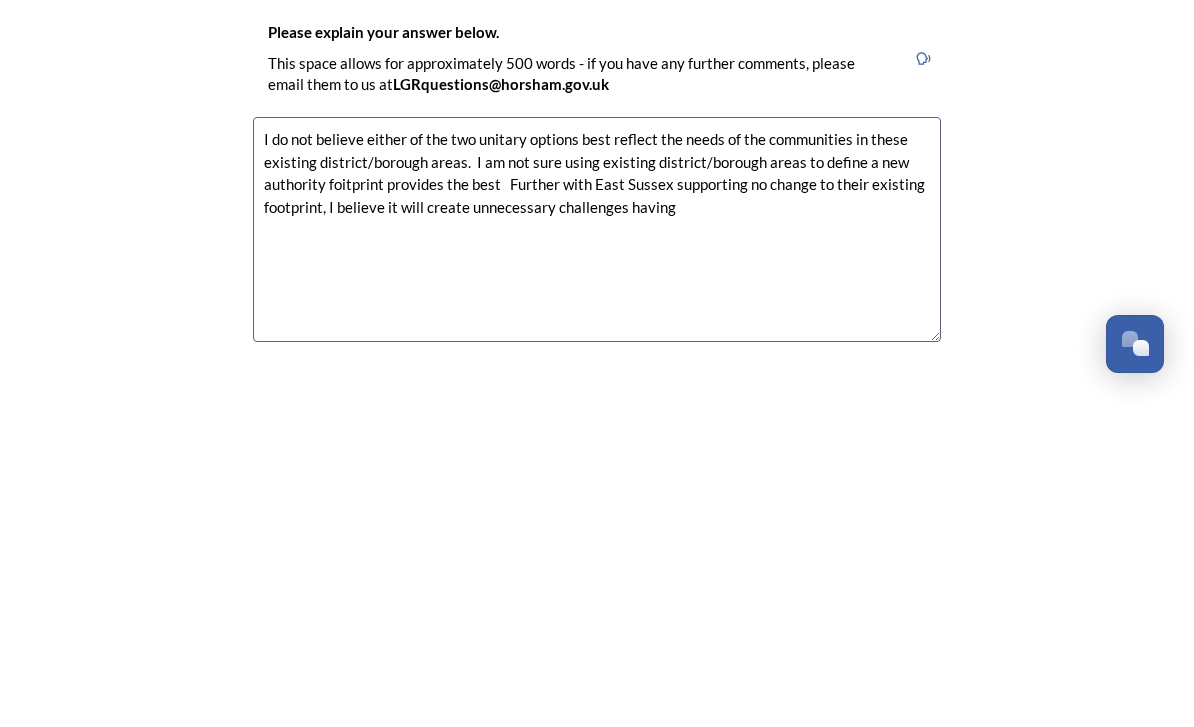 click on "I do not believe either of the two unitary options best reflect the needs of the communities in these existing district/borough areas.  I am not sure using existing district/borough areas to define a new authority foitprint provides the best   Further with East Sussex supporting no change to their existing footprint, I believe it will create unnecessary challenges having" at bounding box center (597, 553) 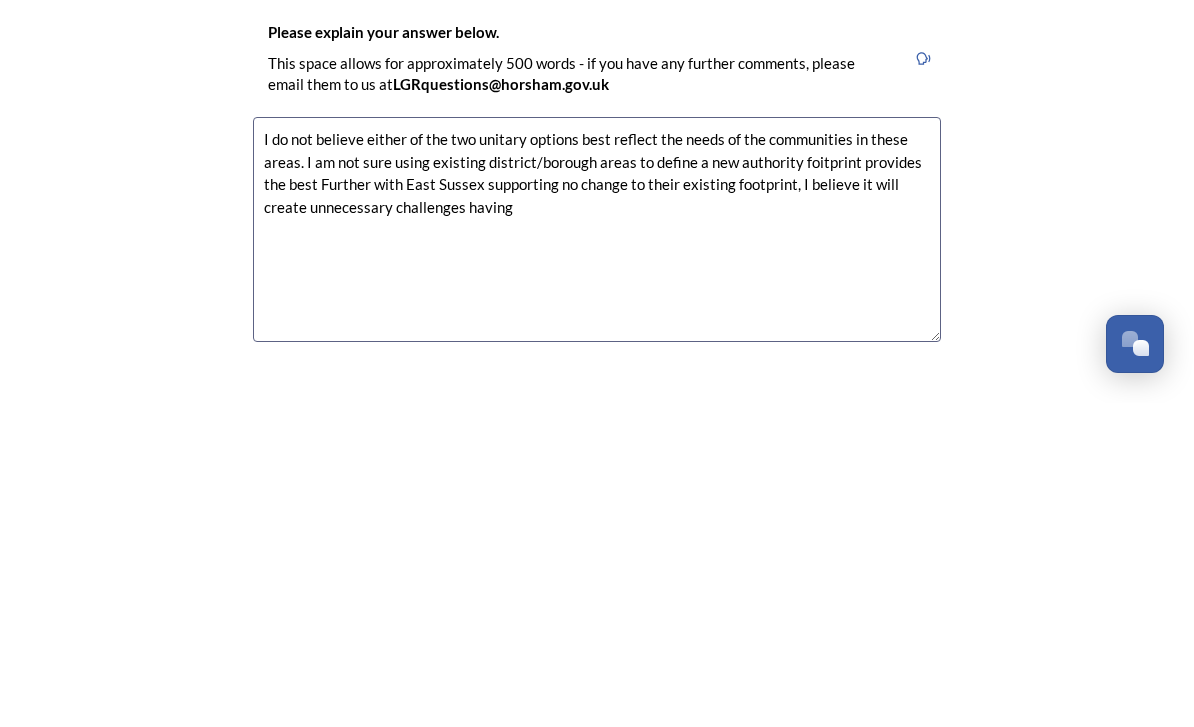 click on "I do not believe either of the two unitary options best reflect the needs of the communities in these areas. I am not sure using existing district/borough areas to define a new authority foitprint provides the best Further with East Sussex supporting no change to their existing footprint, I believe it will create unnecessary challenges having" at bounding box center [597, 553] 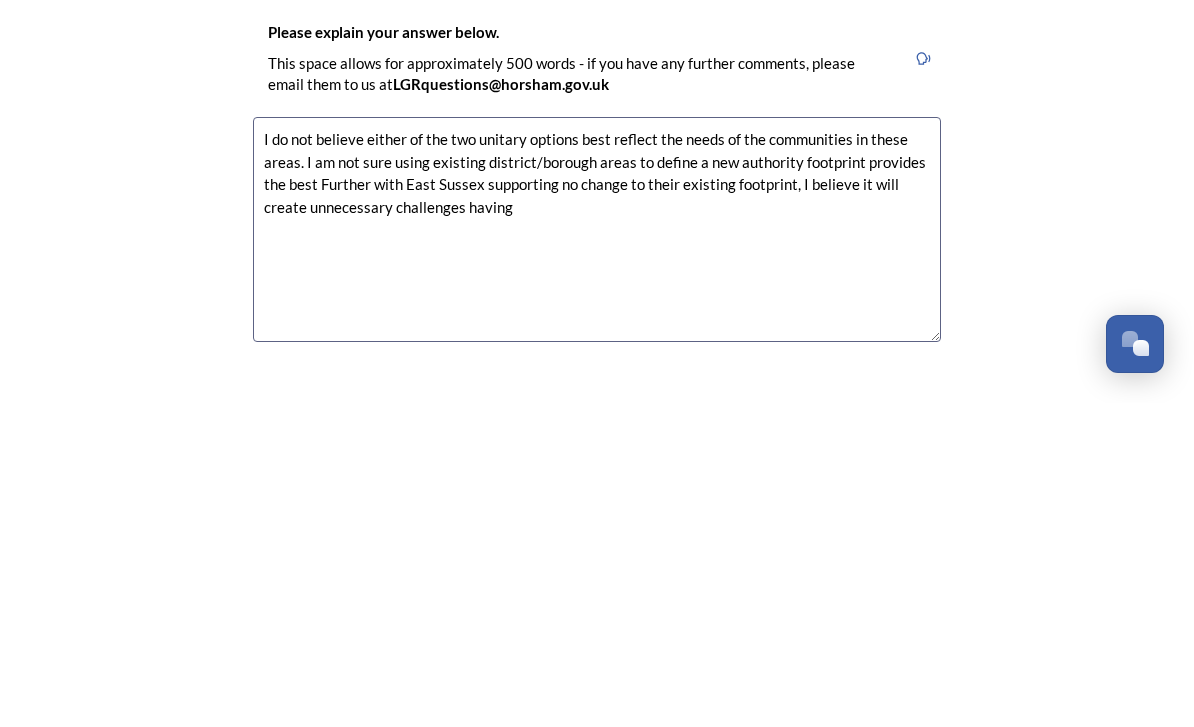 click on "I do not believe either of the two unitary options best reflect the needs of the communities in these areas. I am not sure using existing district/borough areas to define a new authority footprint provides the best Further with East Sussex supporting no change to their existing footprint, I believe it will create unnecessary challenges having" at bounding box center (597, 553) 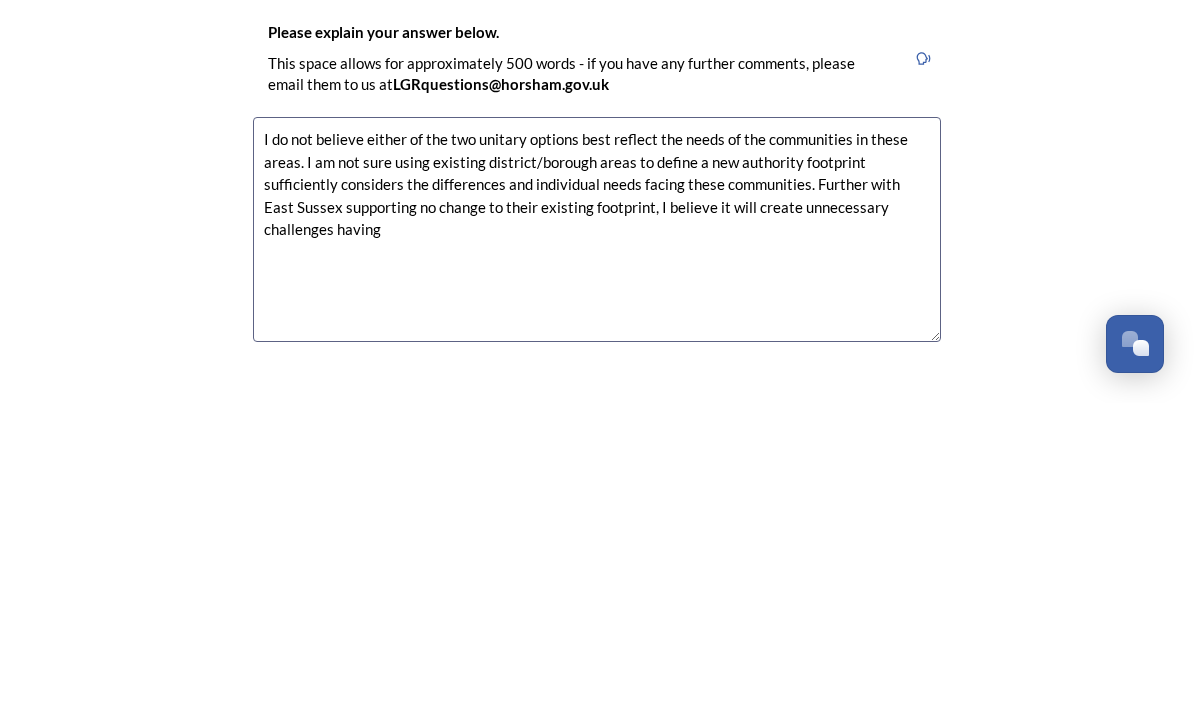 click on "I do not believe either of the two unitary options best reflect the needs of the communities in these areas. I am not sure using existing district/borough areas to define a new authority footprint sufficiently considers the differences and individual needs facing these communities. Further with East Sussex supporting no change to their existing footprint, I believe it will create unnecessary challenges having" at bounding box center (597, 553) 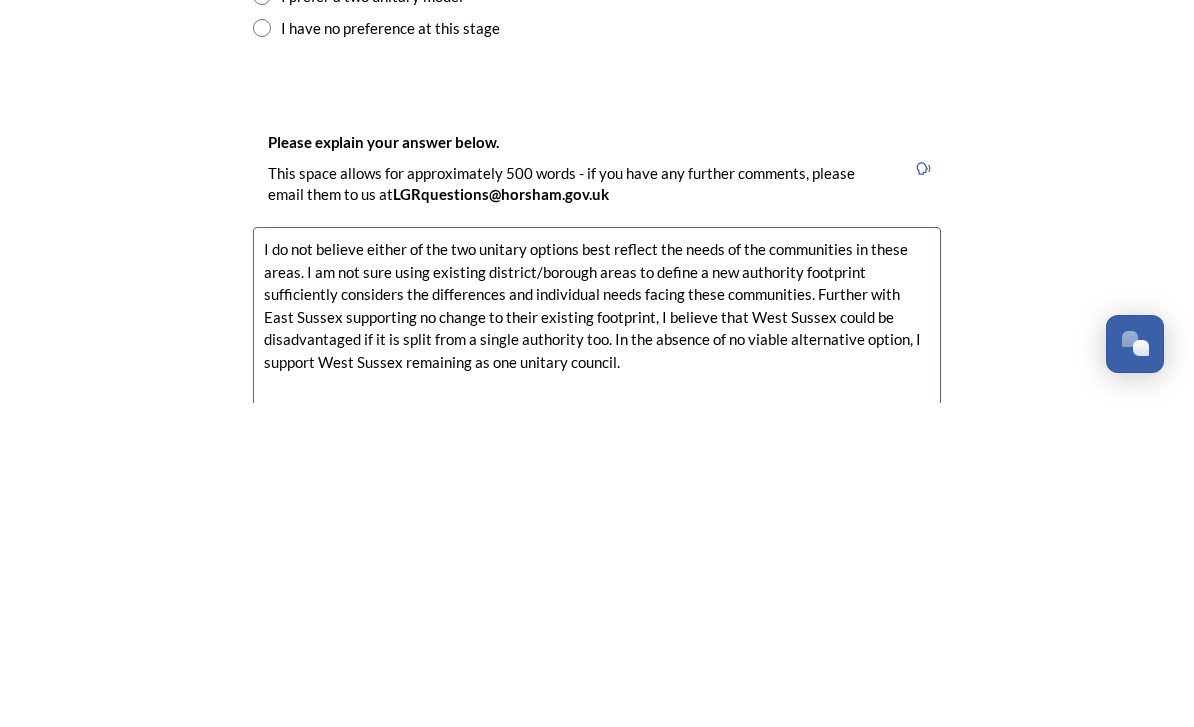 scroll, scrollTop: 2529, scrollLeft: 0, axis: vertical 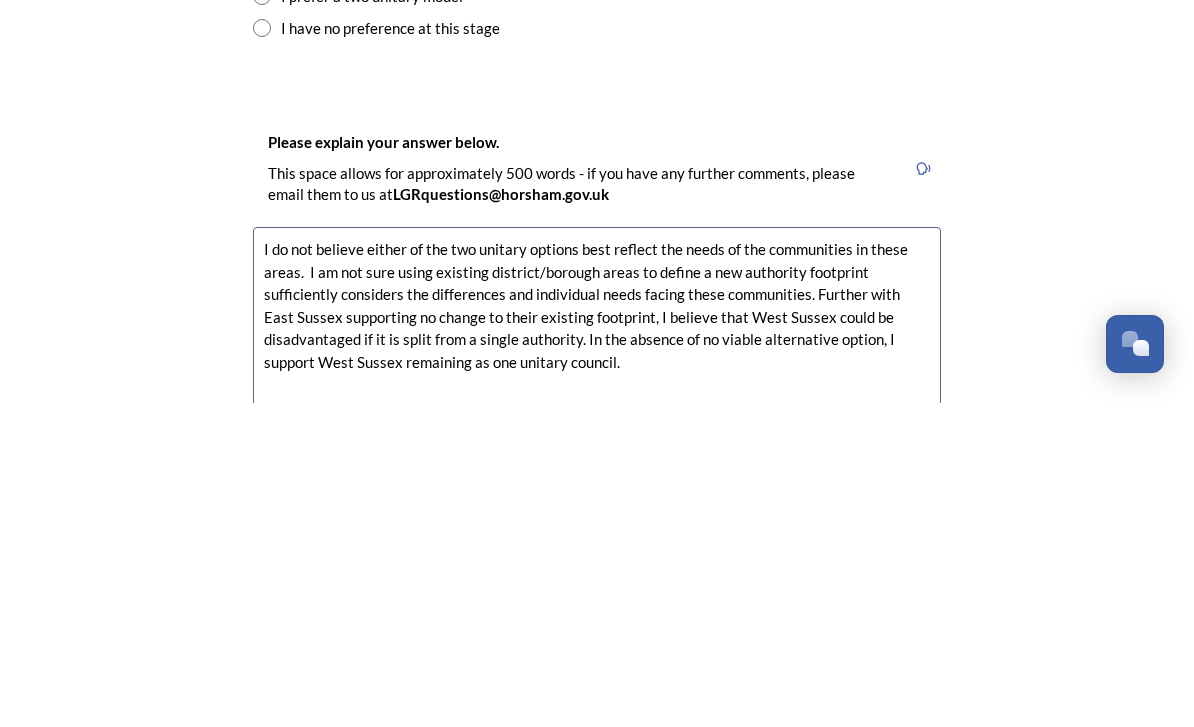 click on "I do not believe either of the two unitary options best reflect the needs of the communities in these areas.  I am not sure using existing district/borough areas to define a new authority footprint sufficiently considers the differences and individual needs facing these communities. Further with East Sussex supporting no change to their existing footprint, I believe that West Sussex could be disadvantaged if it is split from a single authority. In the absence of no viable alternative option, I support West Sussex remaining as one unitary council." at bounding box center [597, 663] 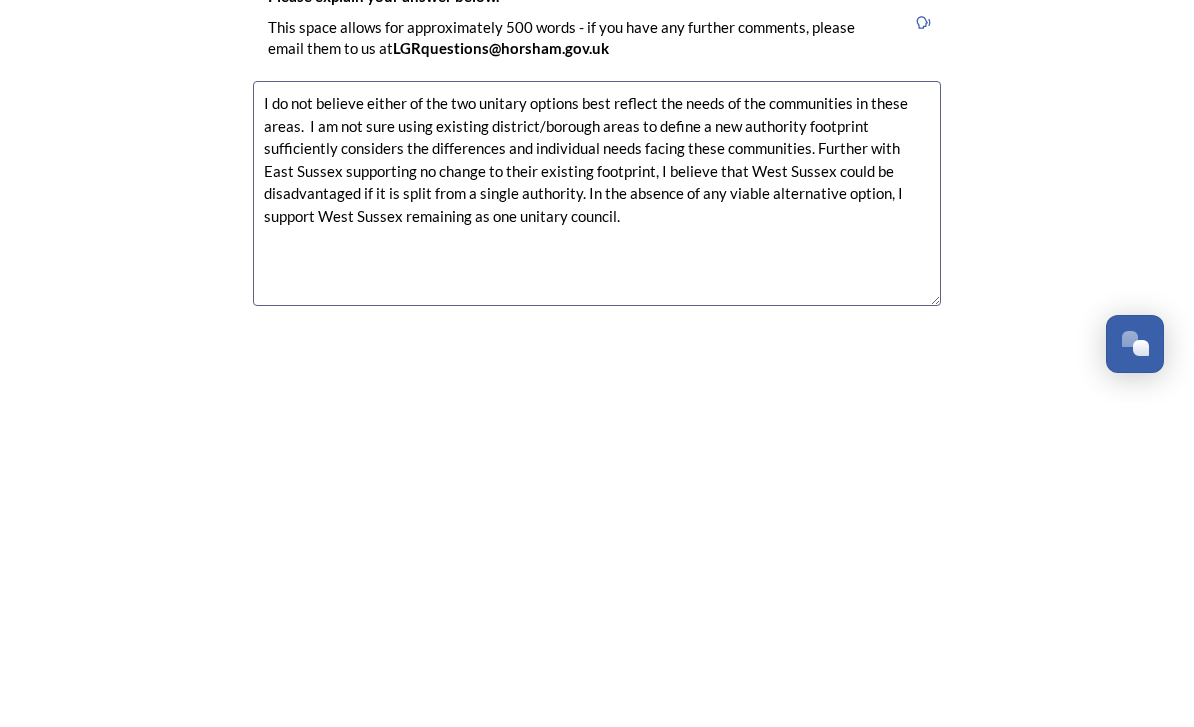 scroll, scrollTop: 2690, scrollLeft: 0, axis: vertical 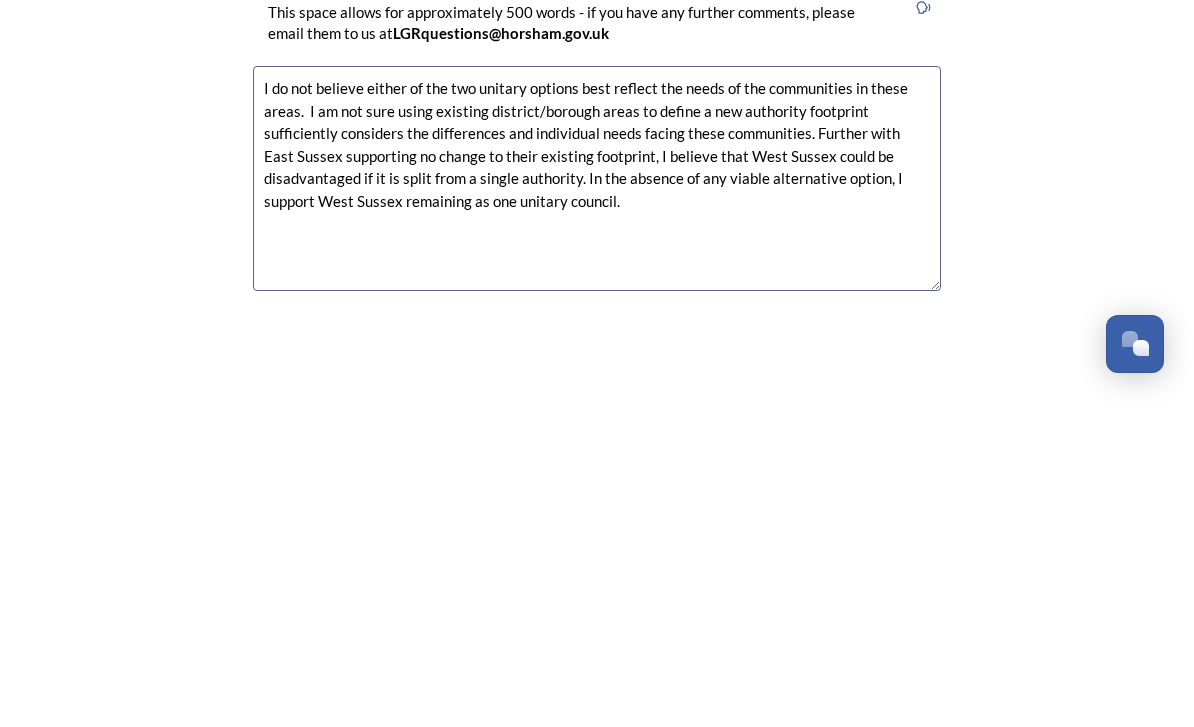 click on "I do not believe either of the two unitary options best reflect the needs of the communities in these areas.  I am not sure using existing district/borough areas to define a new authority footprint sufficiently considers the differences and individual needs facing these communities. Further with East Sussex supporting no change to their existing footprint, I believe that West Sussex could be disadvantaged if it is split from a single authority. In the absence of any viable alternative option, I support West Sussex remaining as one unitary council." at bounding box center (597, 502) 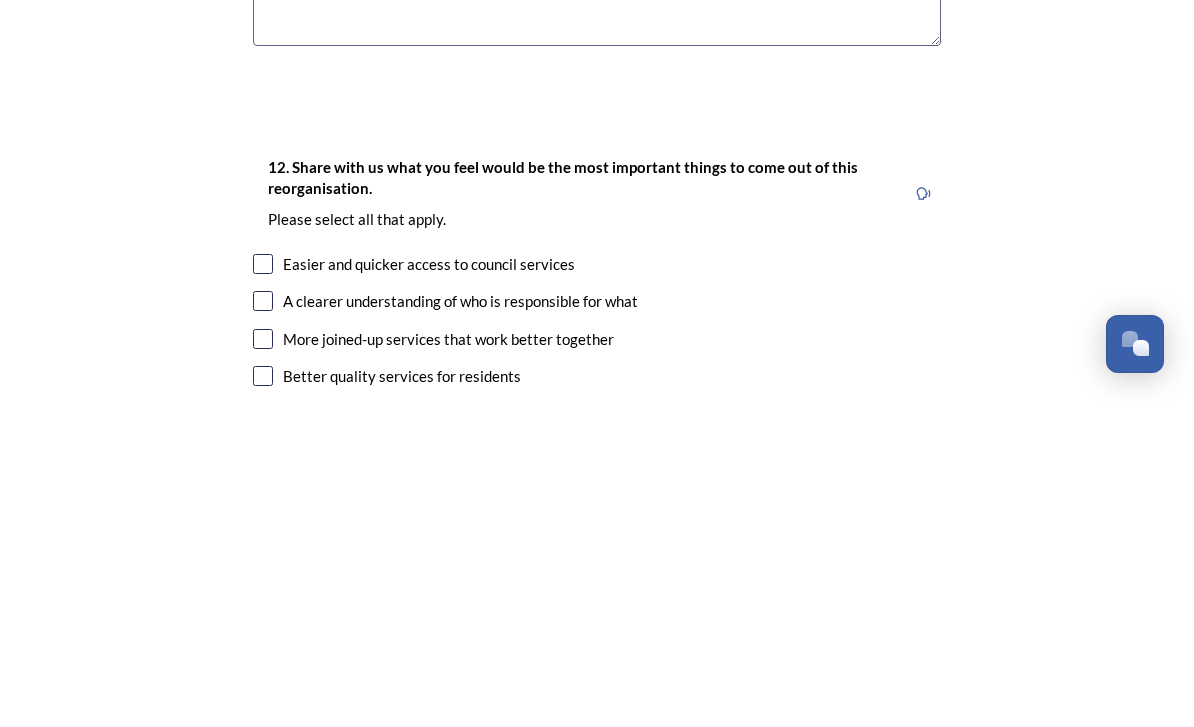 scroll, scrollTop: 2935, scrollLeft: 0, axis: vertical 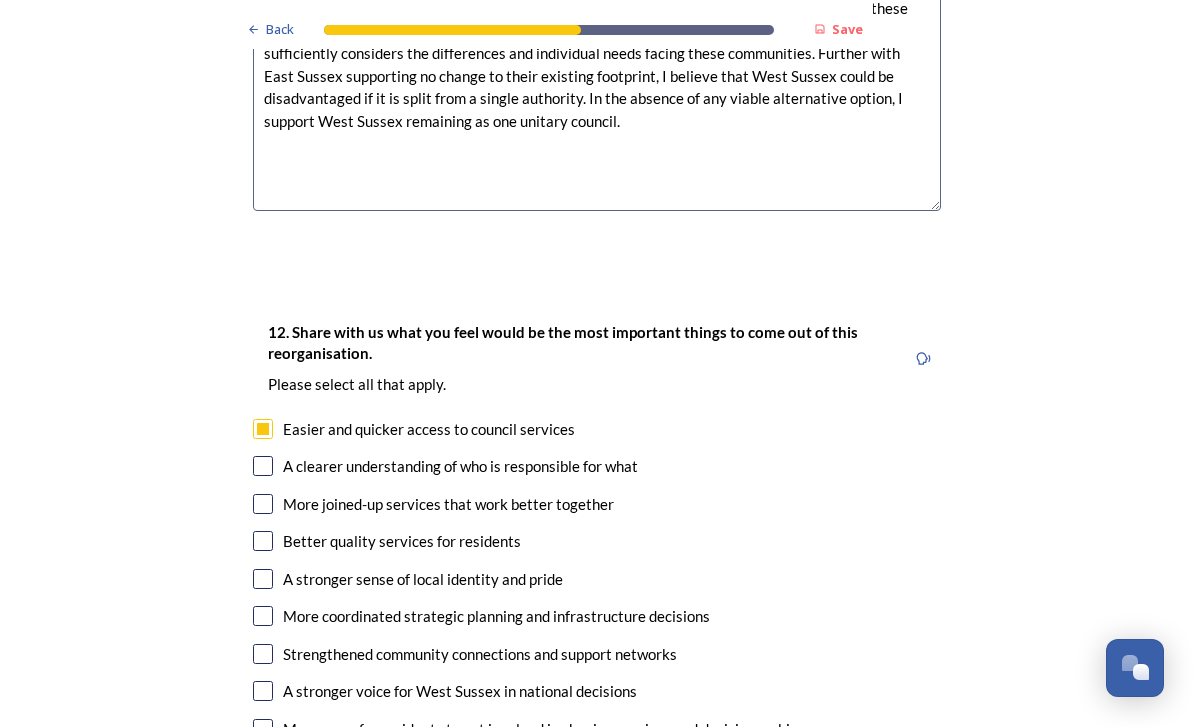 click at bounding box center (263, 466) 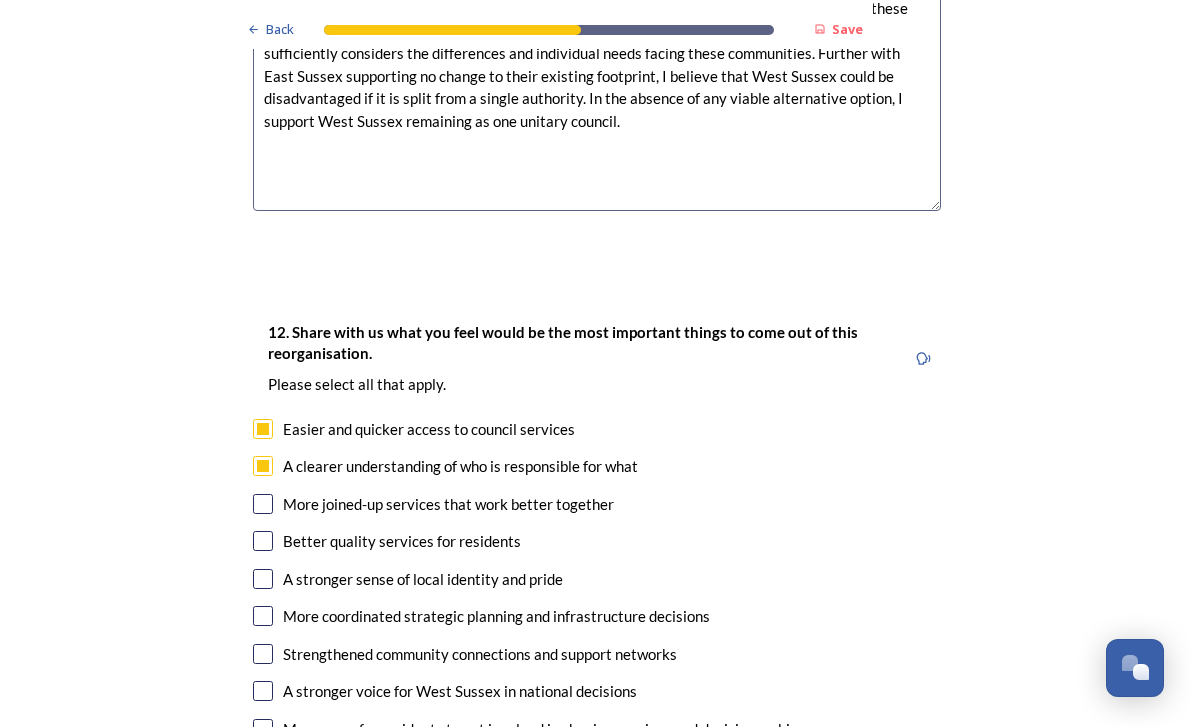 click at bounding box center [263, 429] 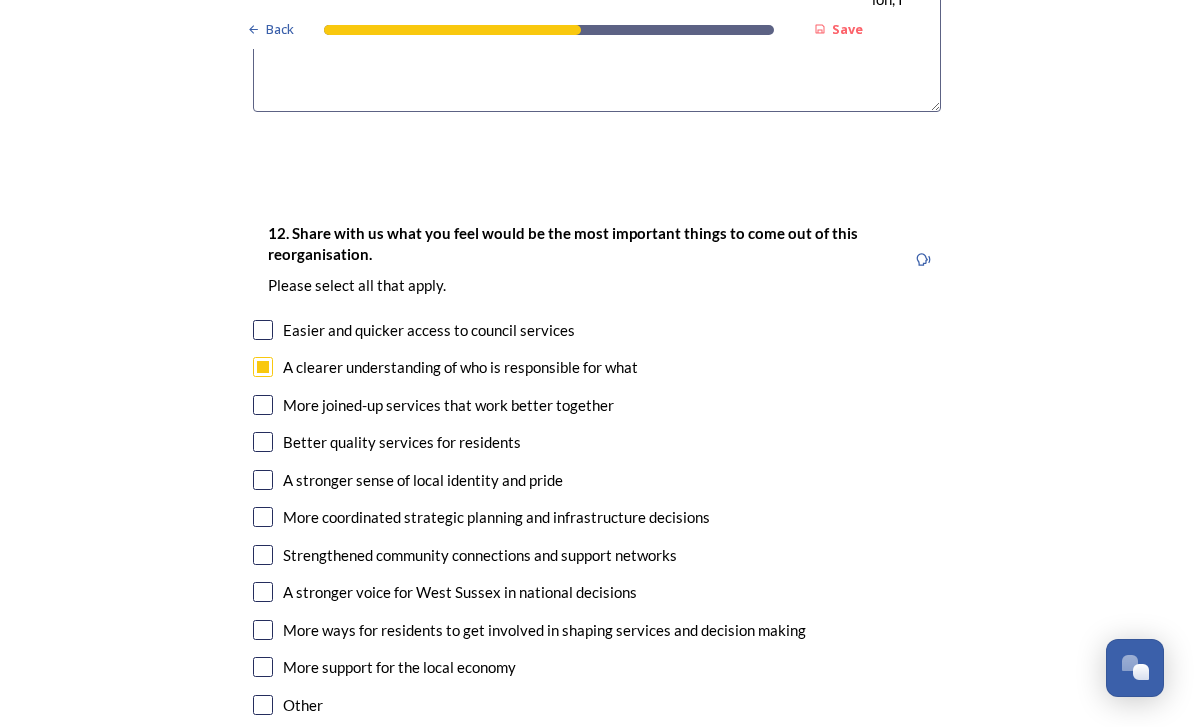 scroll, scrollTop: 3193, scrollLeft: 0, axis: vertical 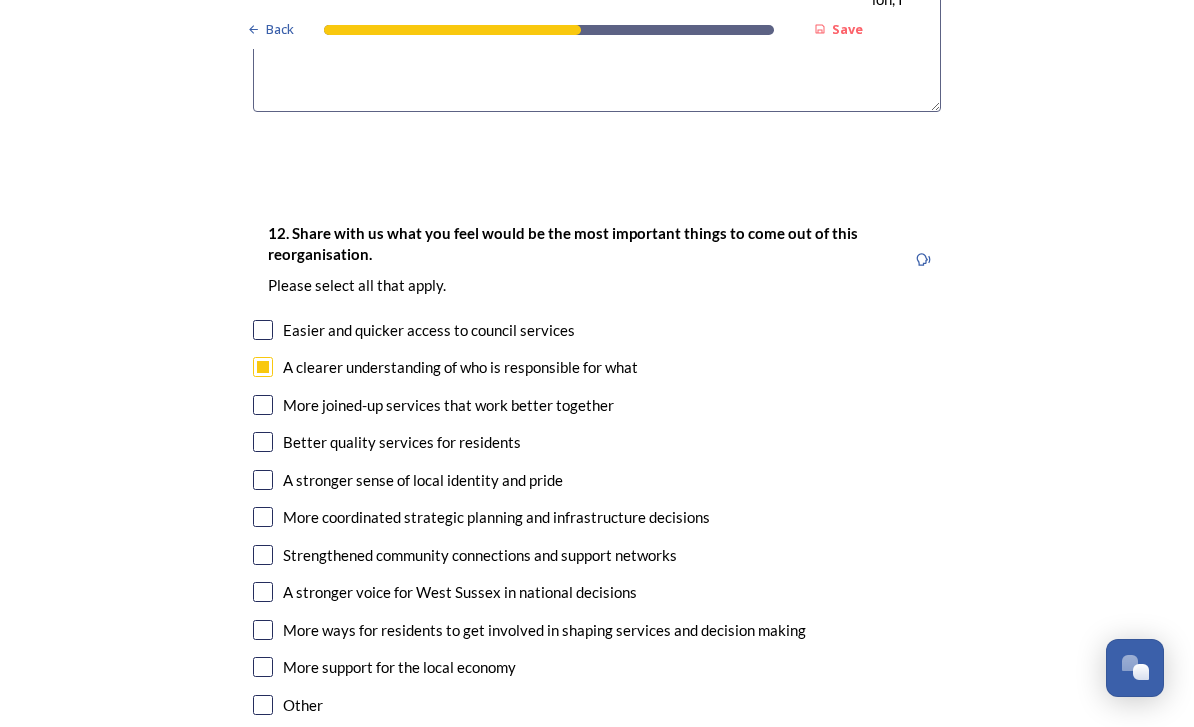 click at bounding box center (263, 405) 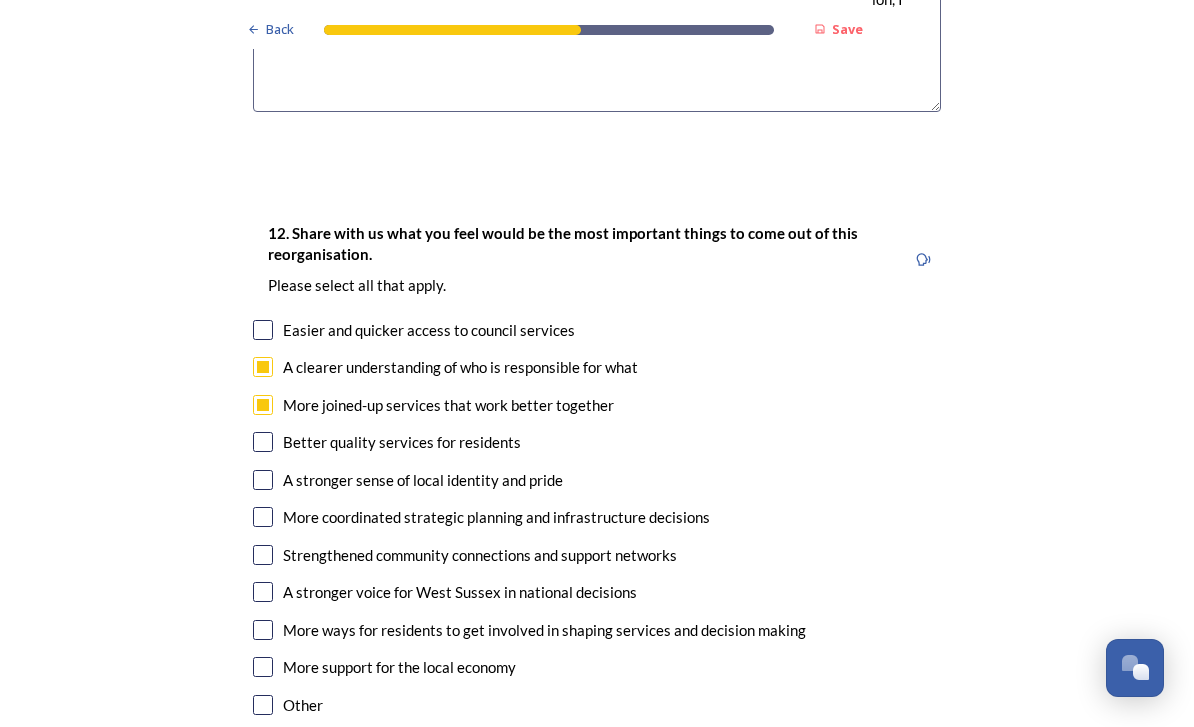 click at bounding box center [263, 442] 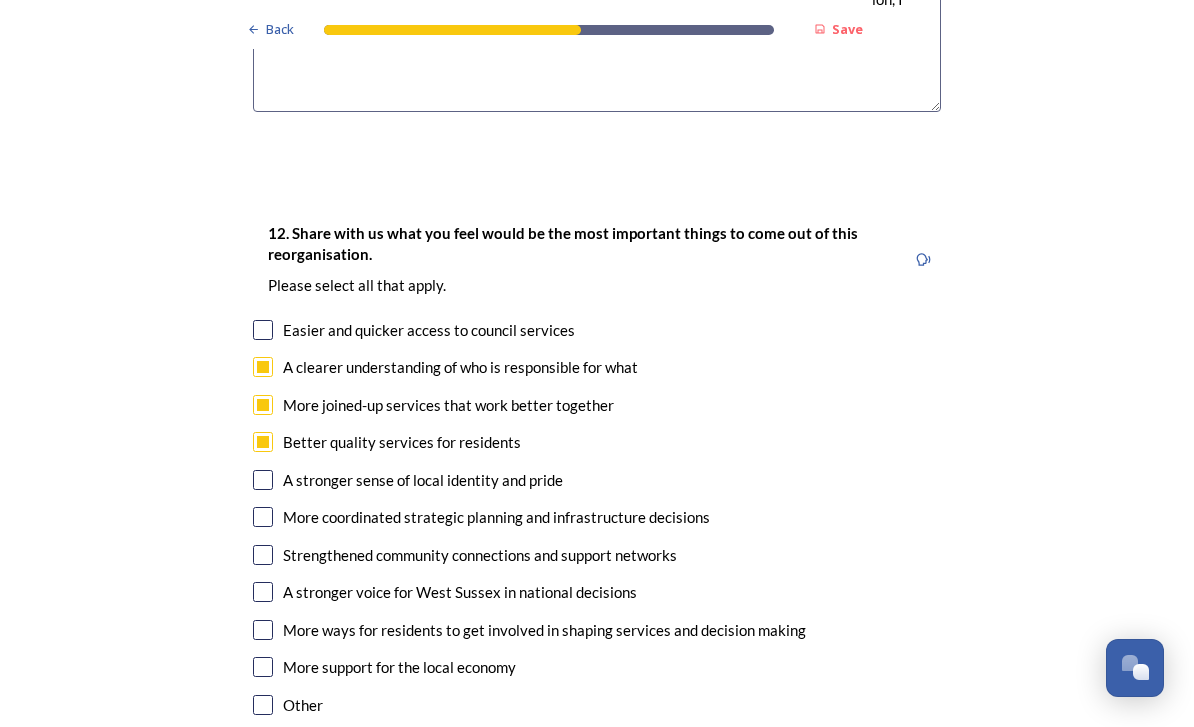 click at bounding box center [263, 517] 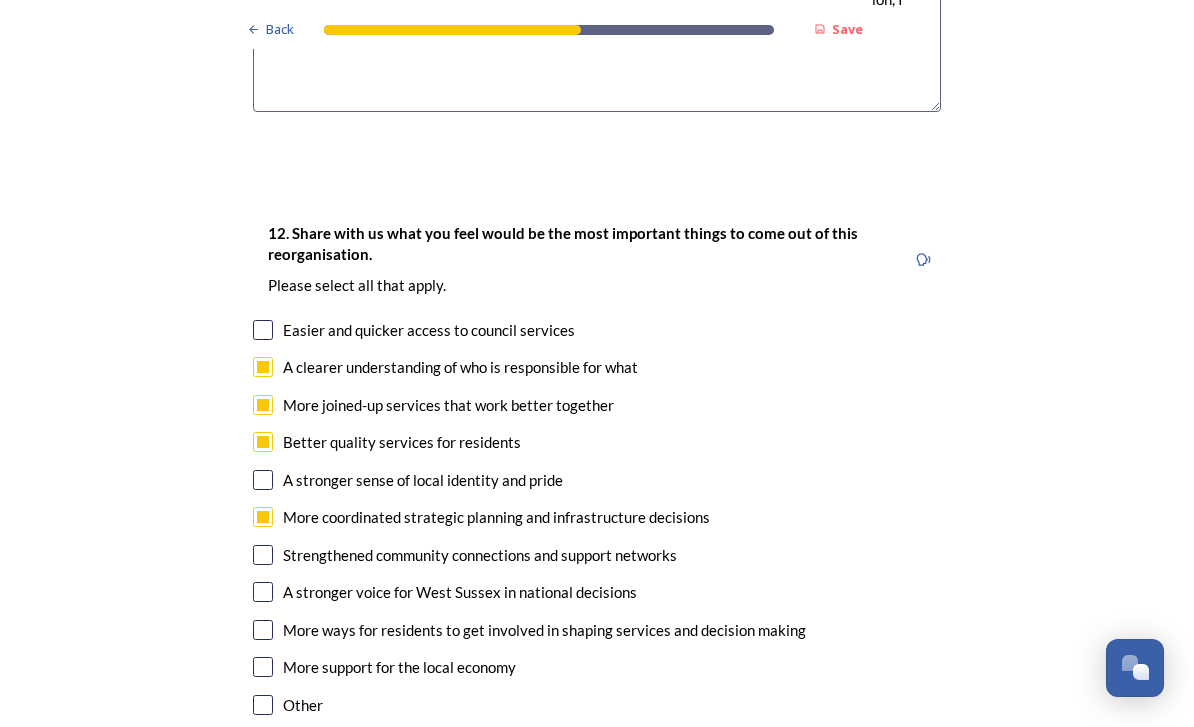 click at bounding box center [263, 592] 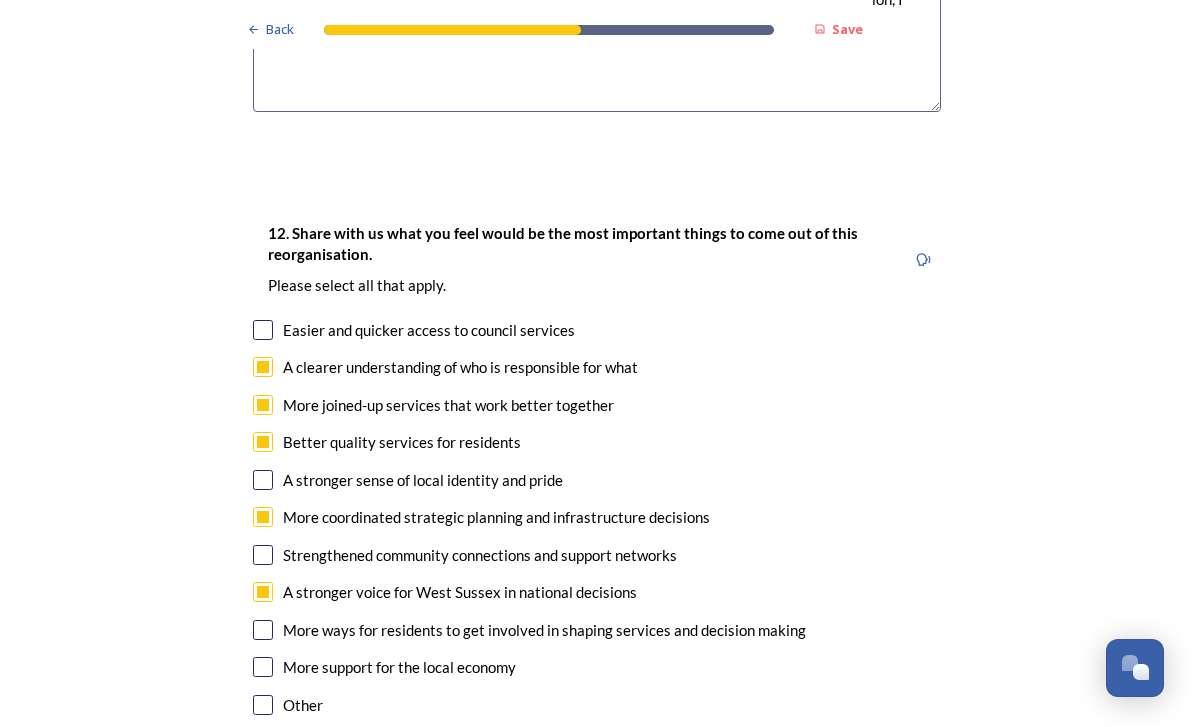click at bounding box center (263, 330) 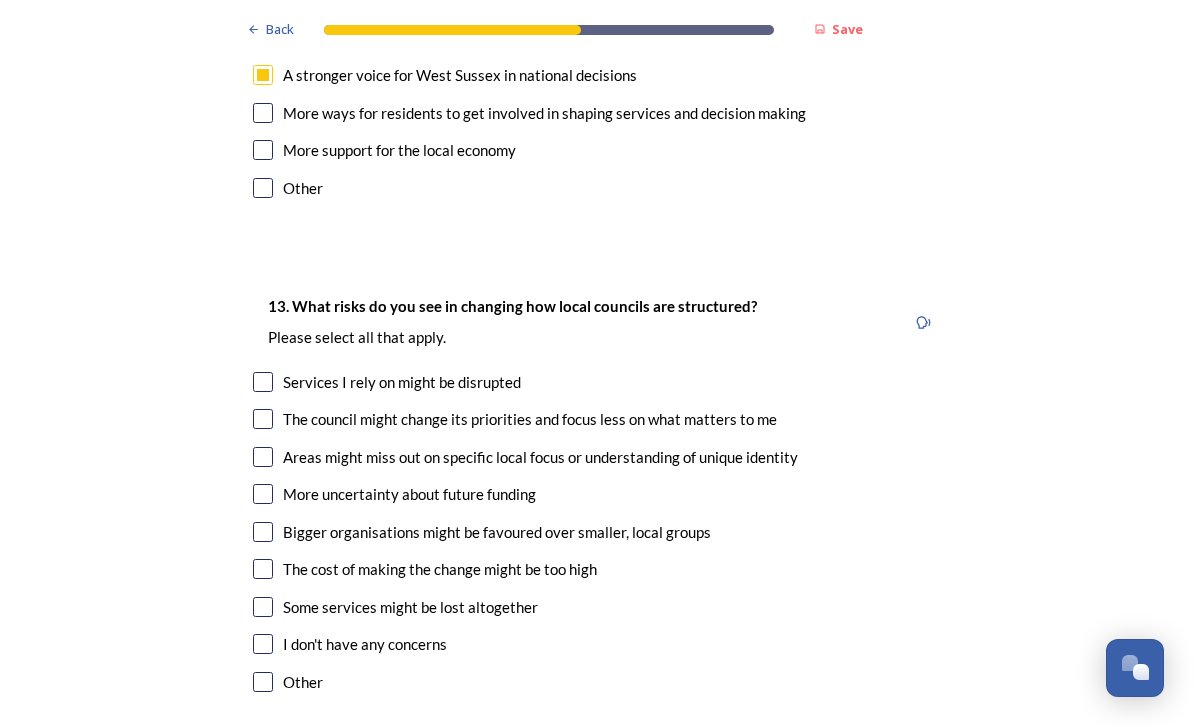 scroll, scrollTop: 3710, scrollLeft: 0, axis: vertical 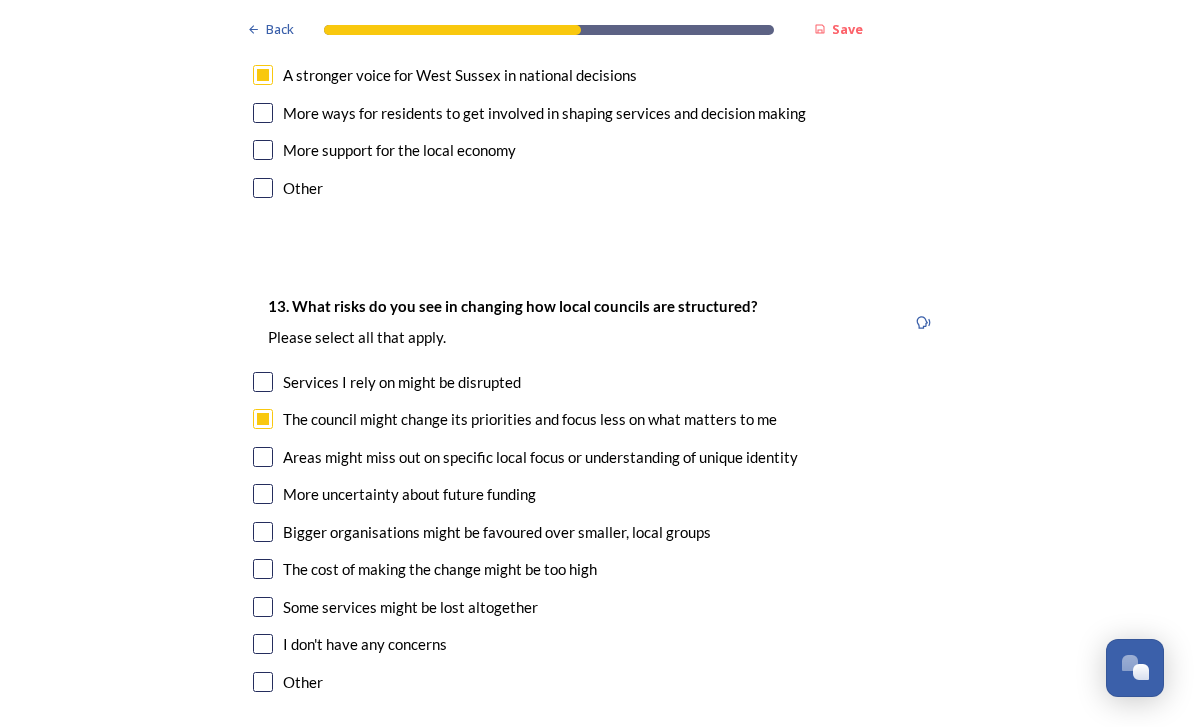 click at bounding box center [263, 494] 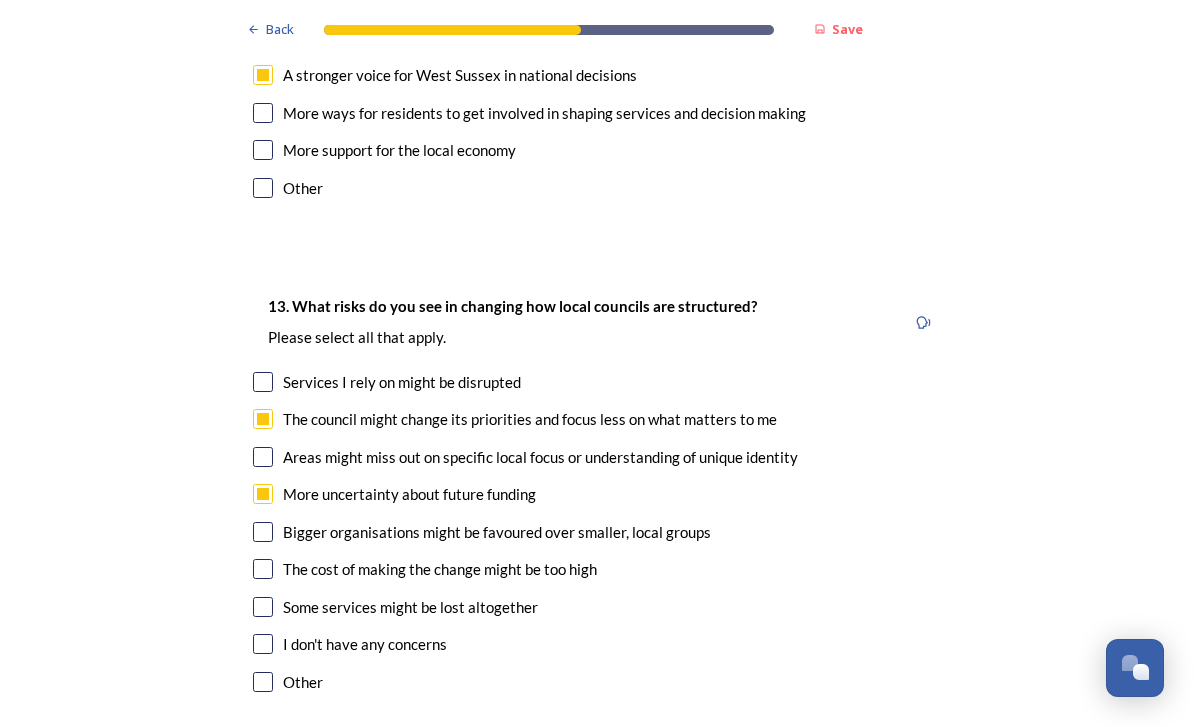 click at bounding box center [263, 457] 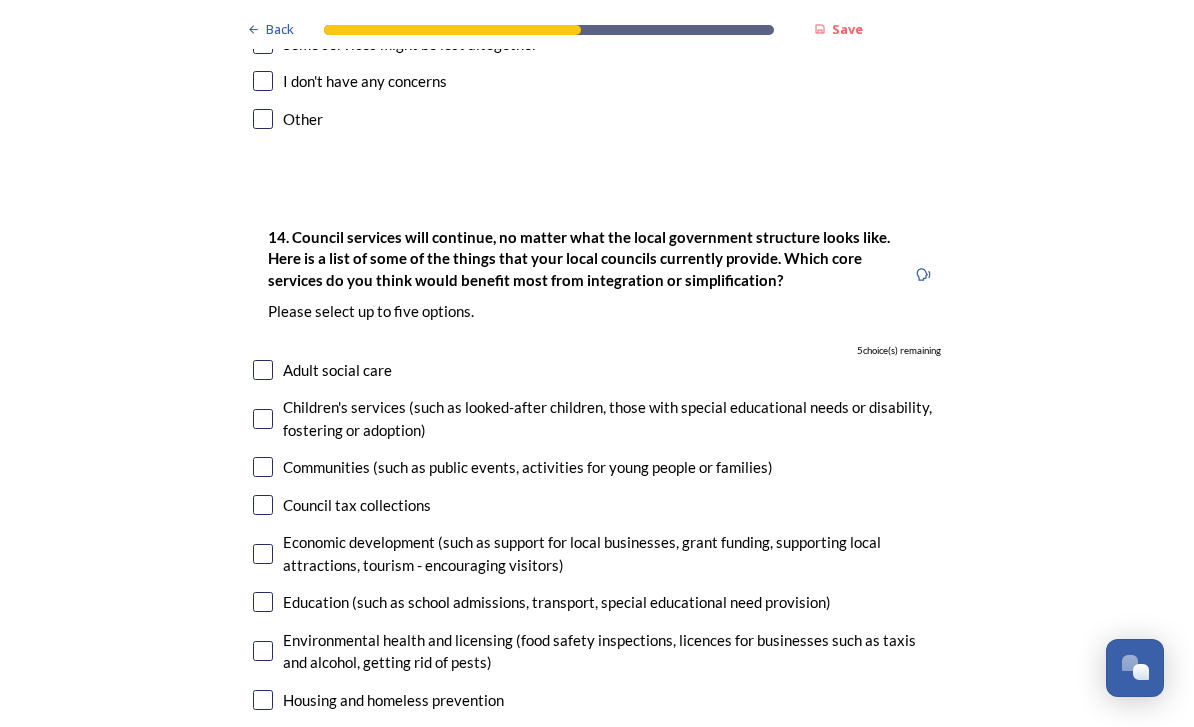 scroll, scrollTop: 4273, scrollLeft: 0, axis: vertical 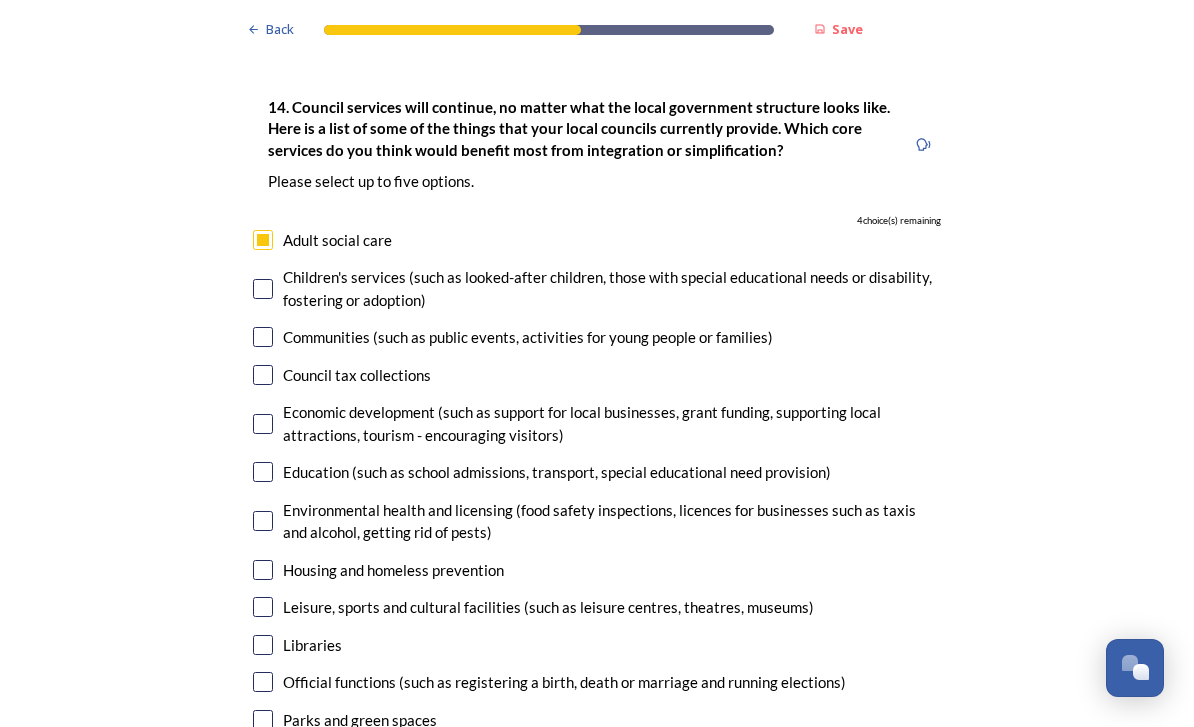 click at bounding box center (263, 424) 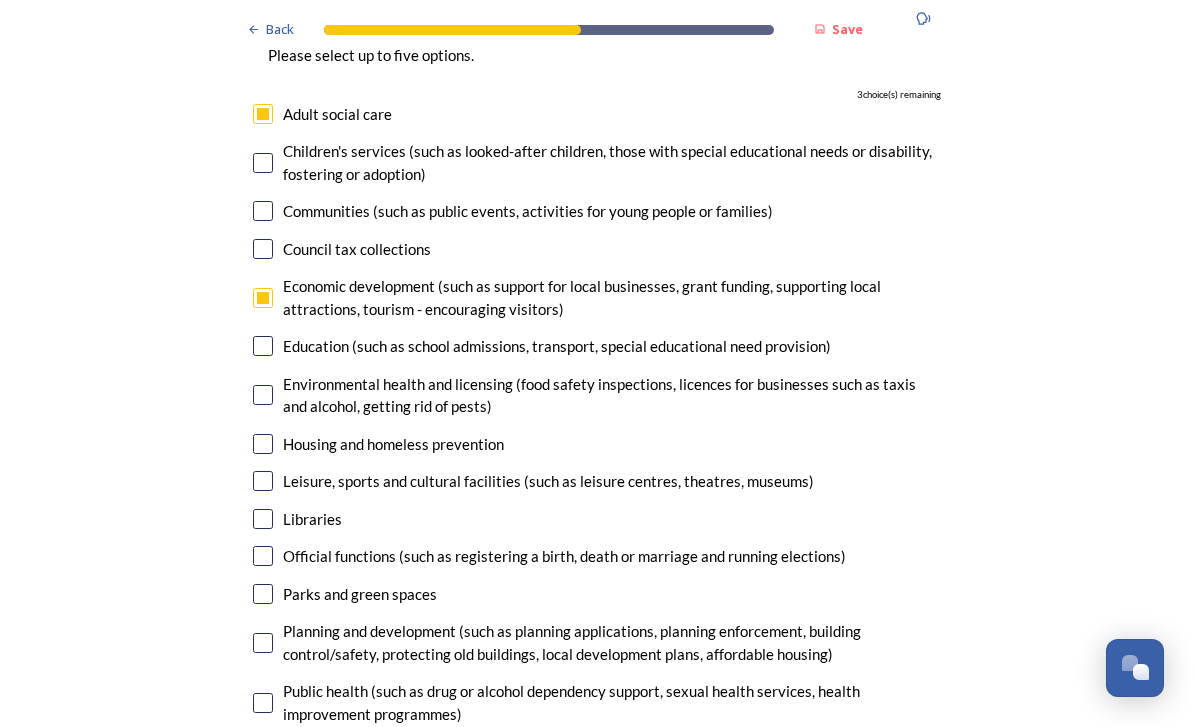 scroll, scrollTop: 4529, scrollLeft: 0, axis: vertical 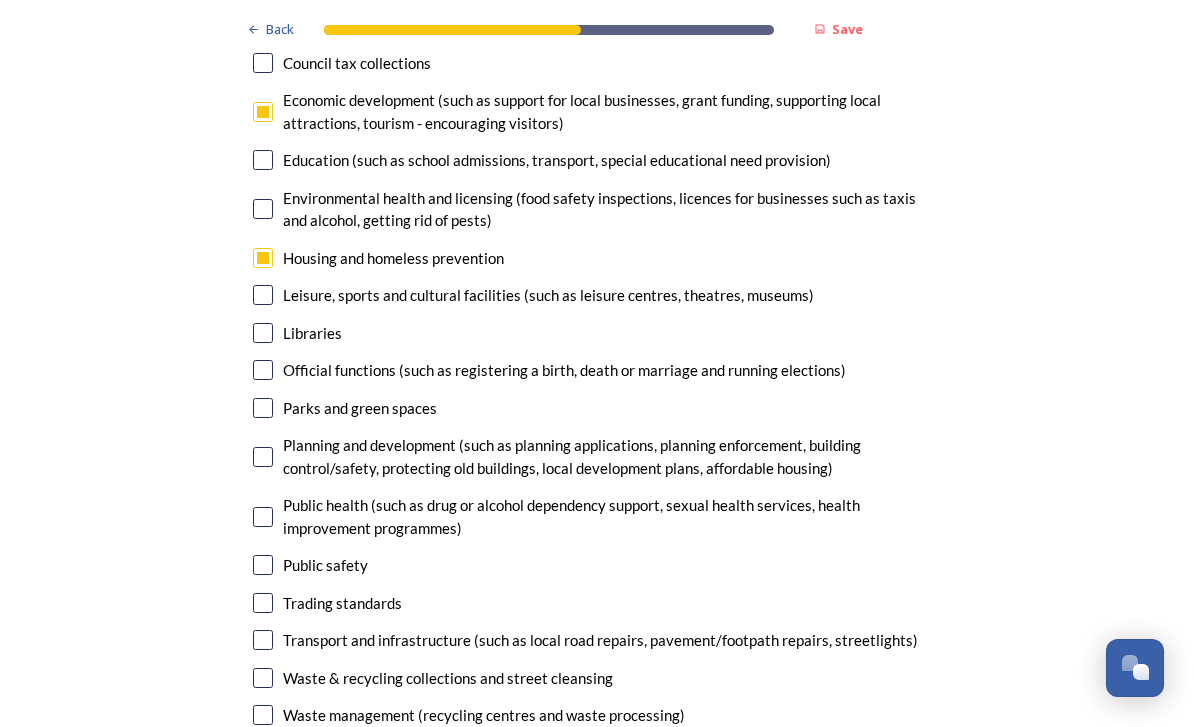 click at bounding box center (263, 640) 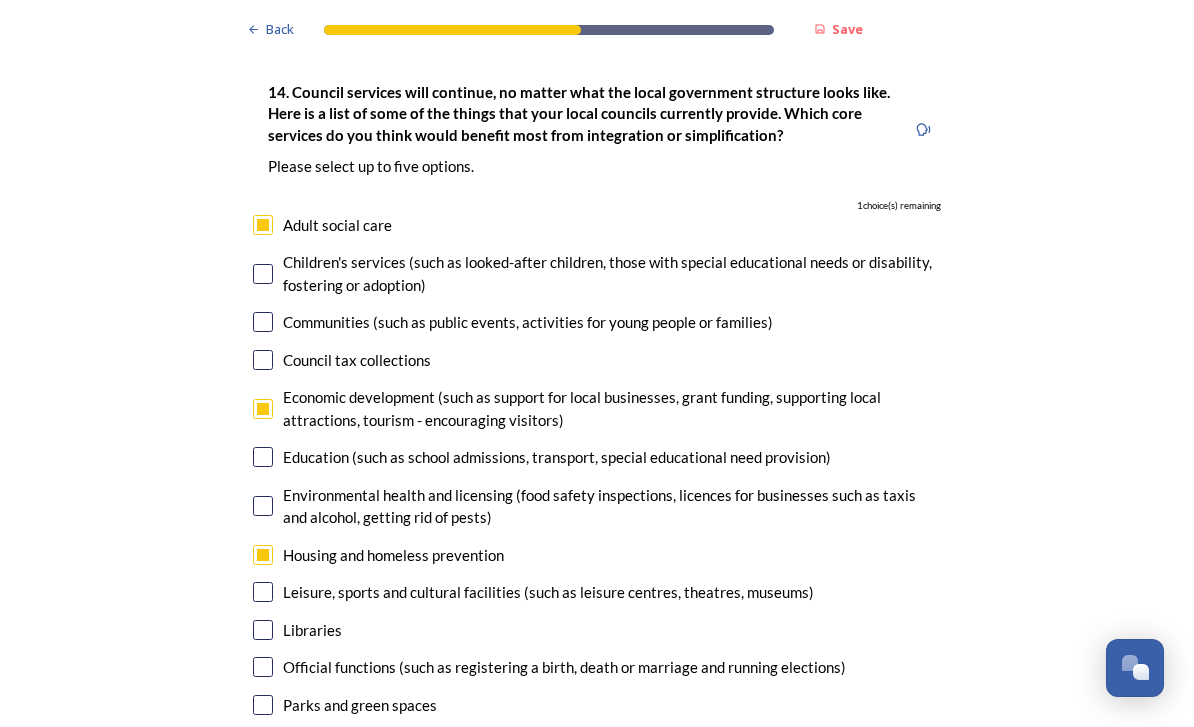 scroll, scrollTop: 4418, scrollLeft: 0, axis: vertical 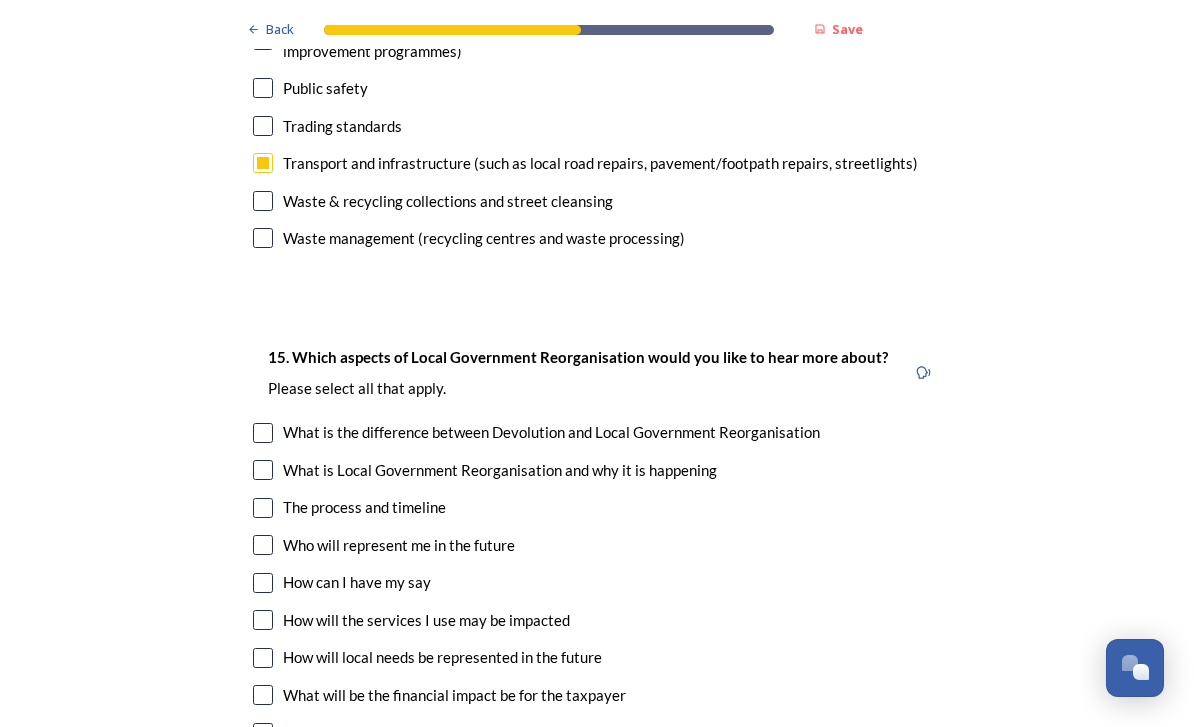 click at bounding box center (263, 508) 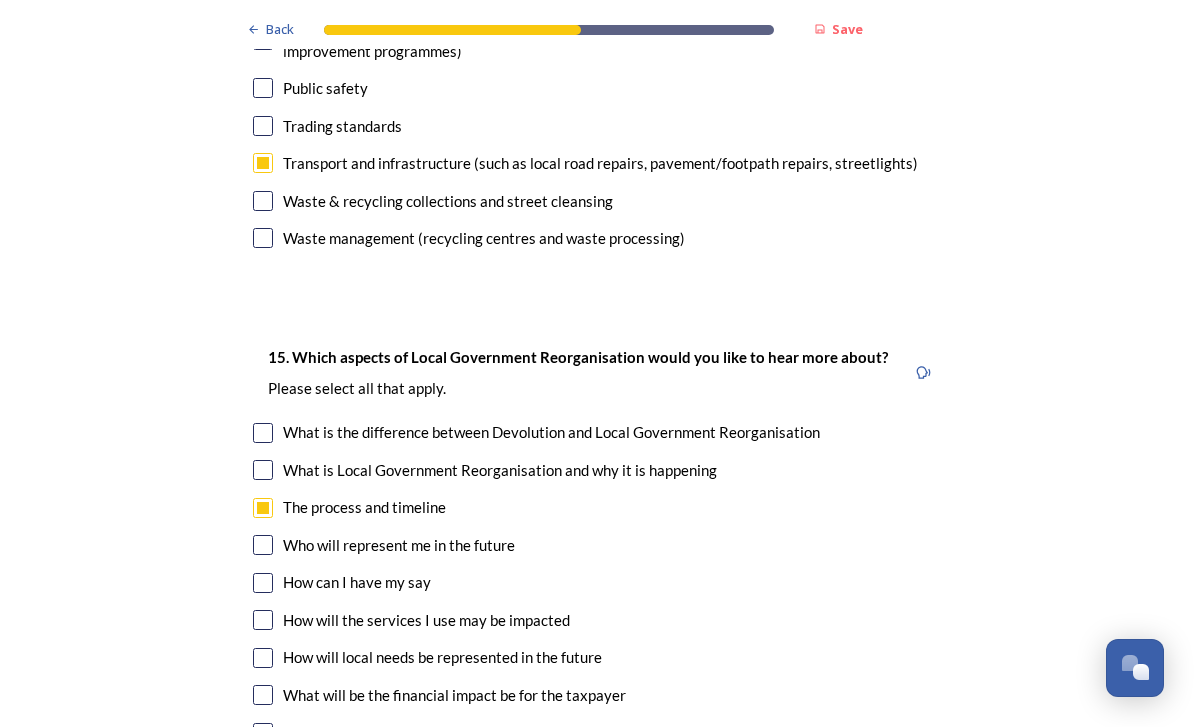 click at bounding box center [263, 545] 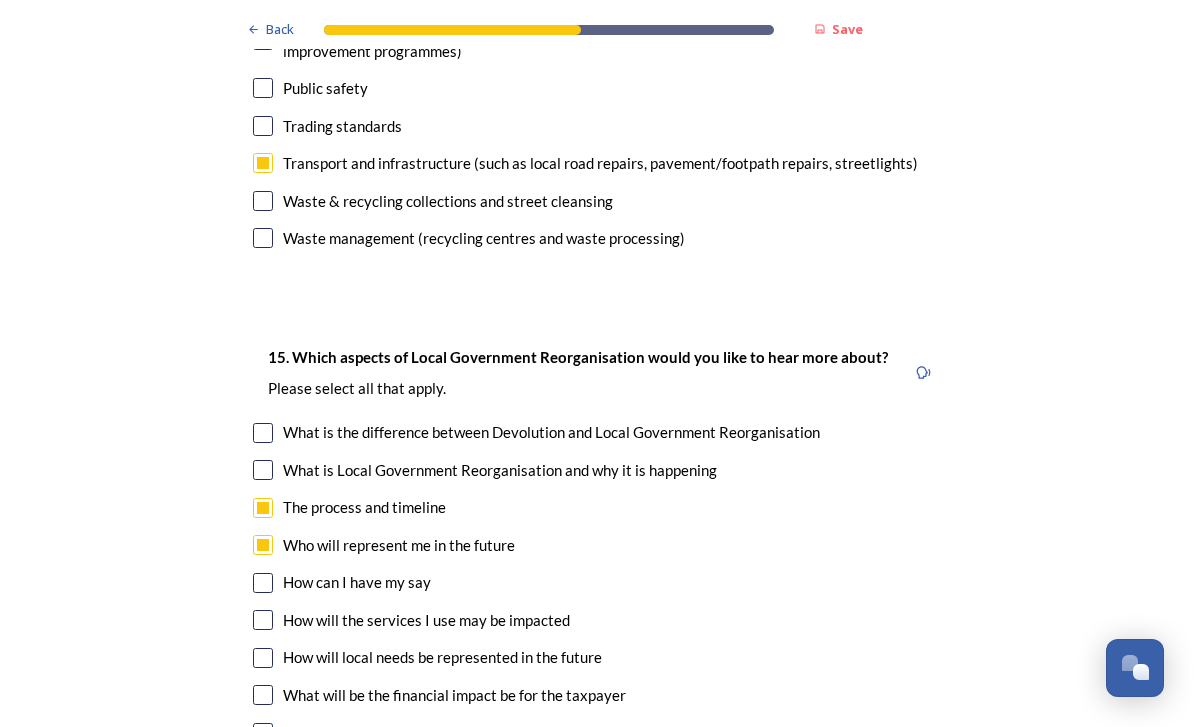 click at bounding box center [263, 620] 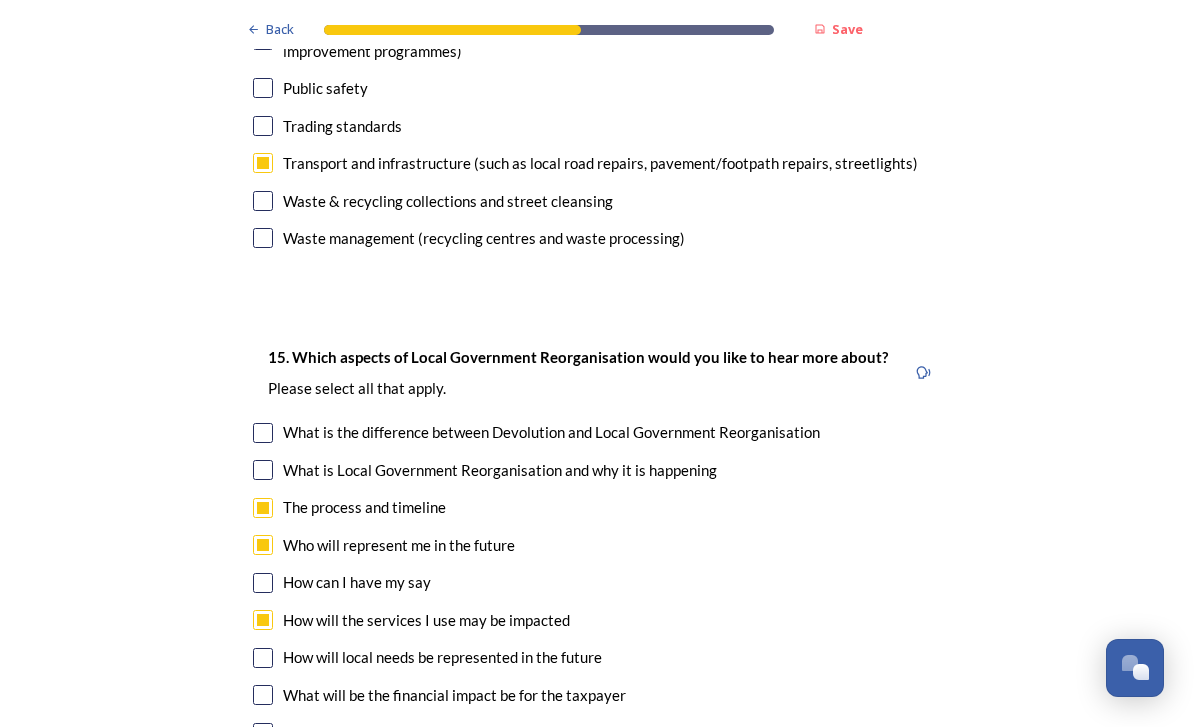 click at bounding box center (263, 658) 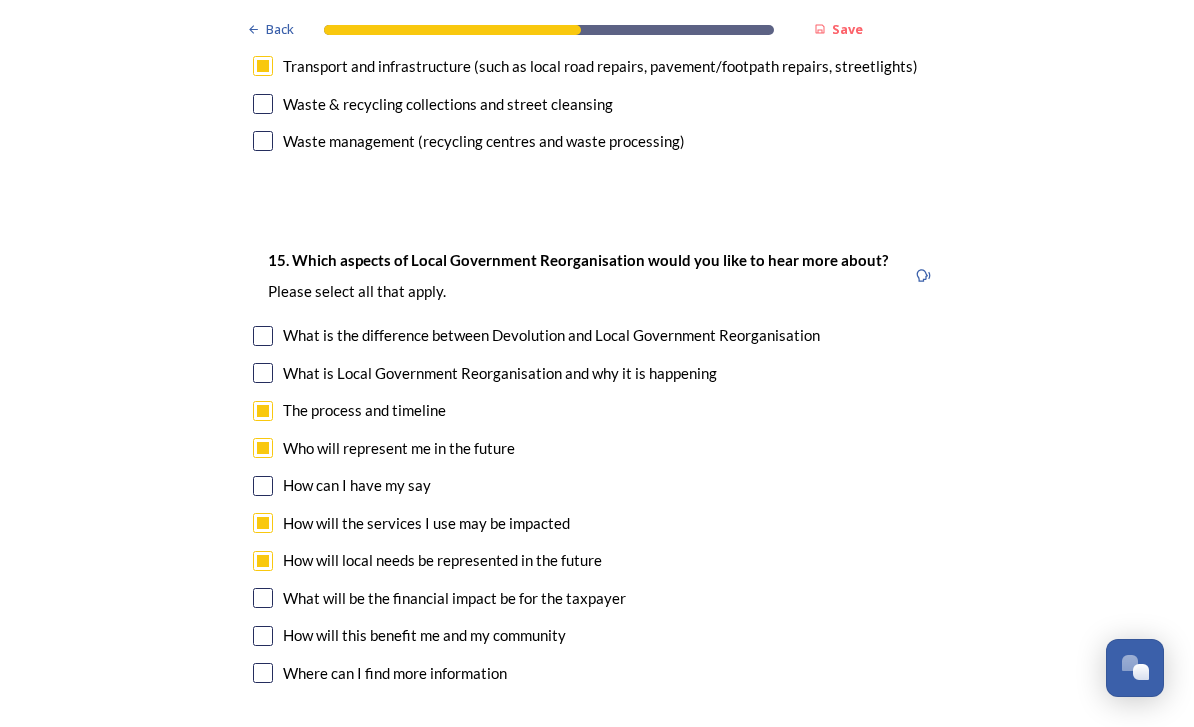 scroll, scrollTop: 5290, scrollLeft: 0, axis: vertical 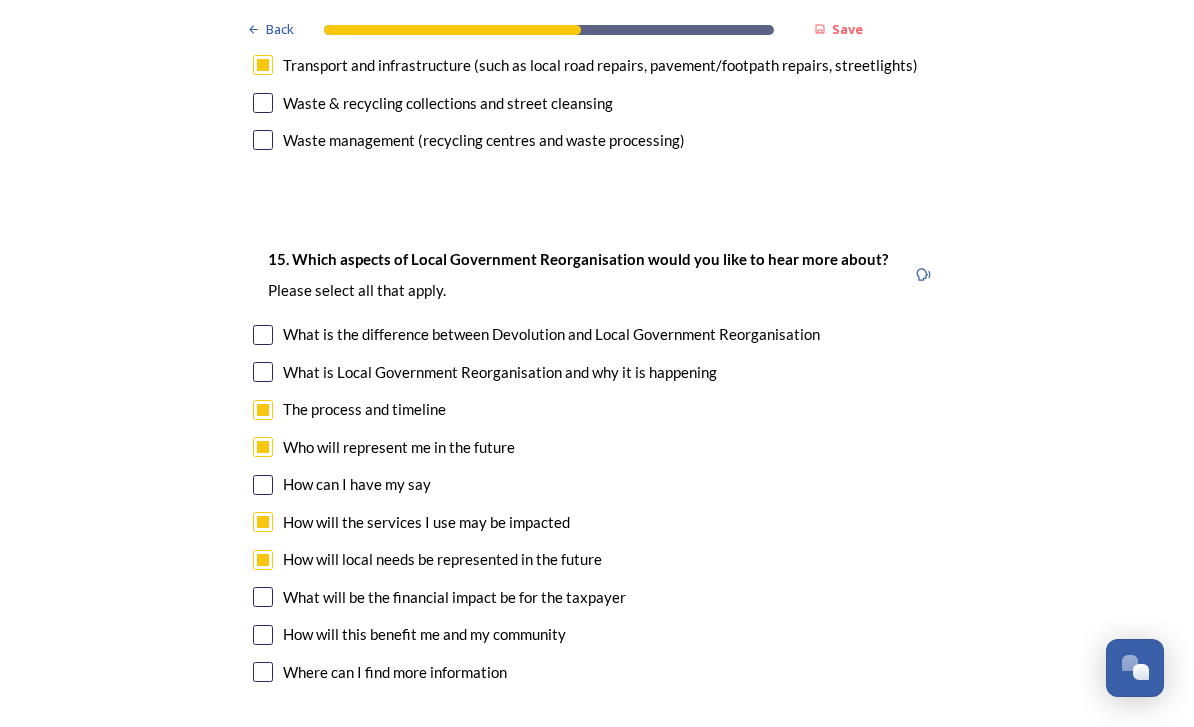 click at bounding box center [263, 597] 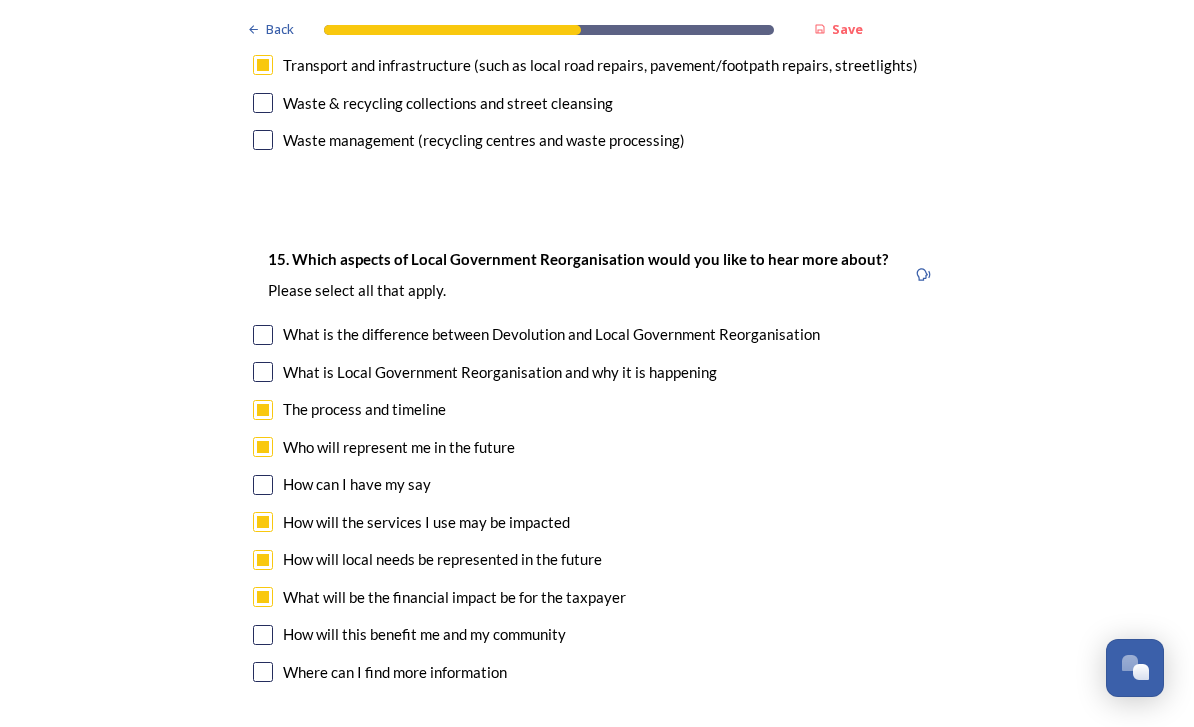 click at bounding box center [263, 635] 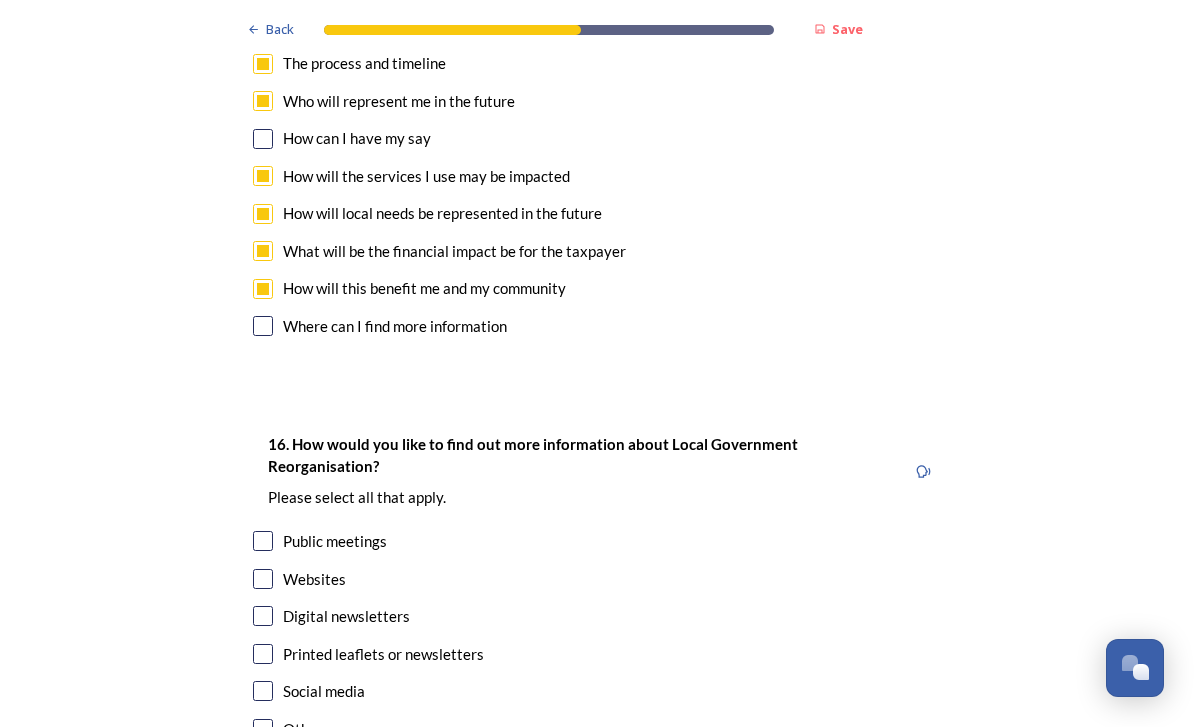 scroll, scrollTop: 5636, scrollLeft: 0, axis: vertical 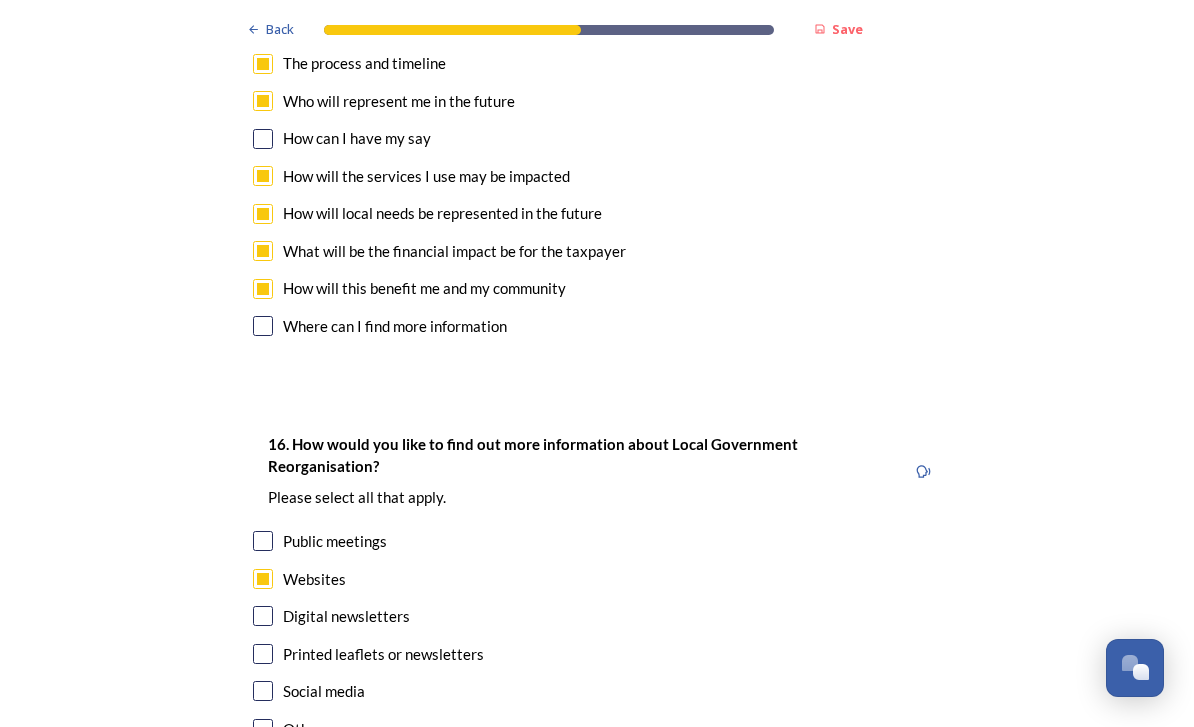click at bounding box center [263, 691] 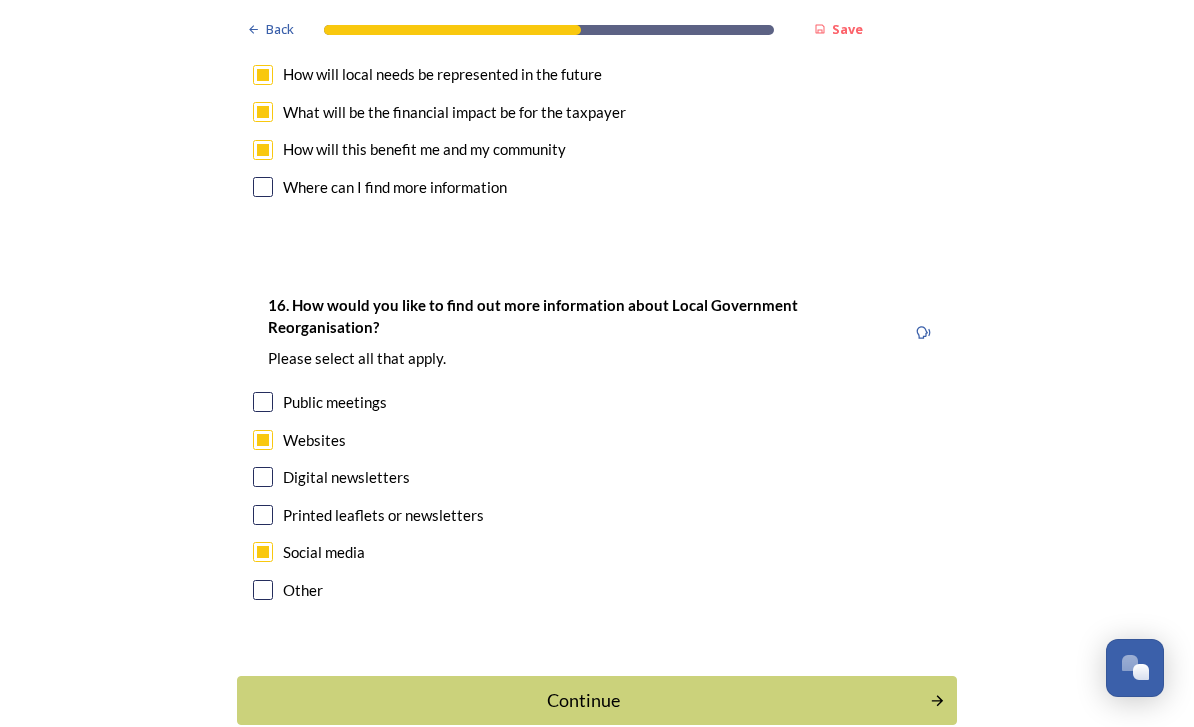scroll, scrollTop: 5774, scrollLeft: 0, axis: vertical 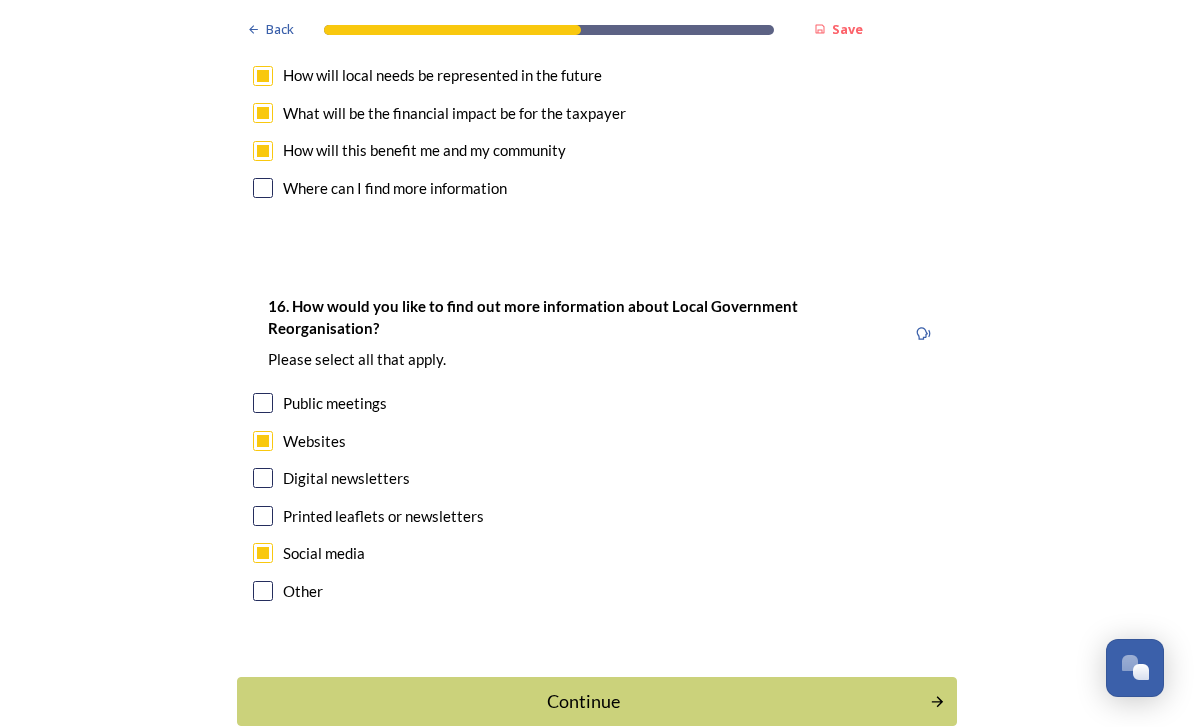 click on "Continue" at bounding box center [583, 701] 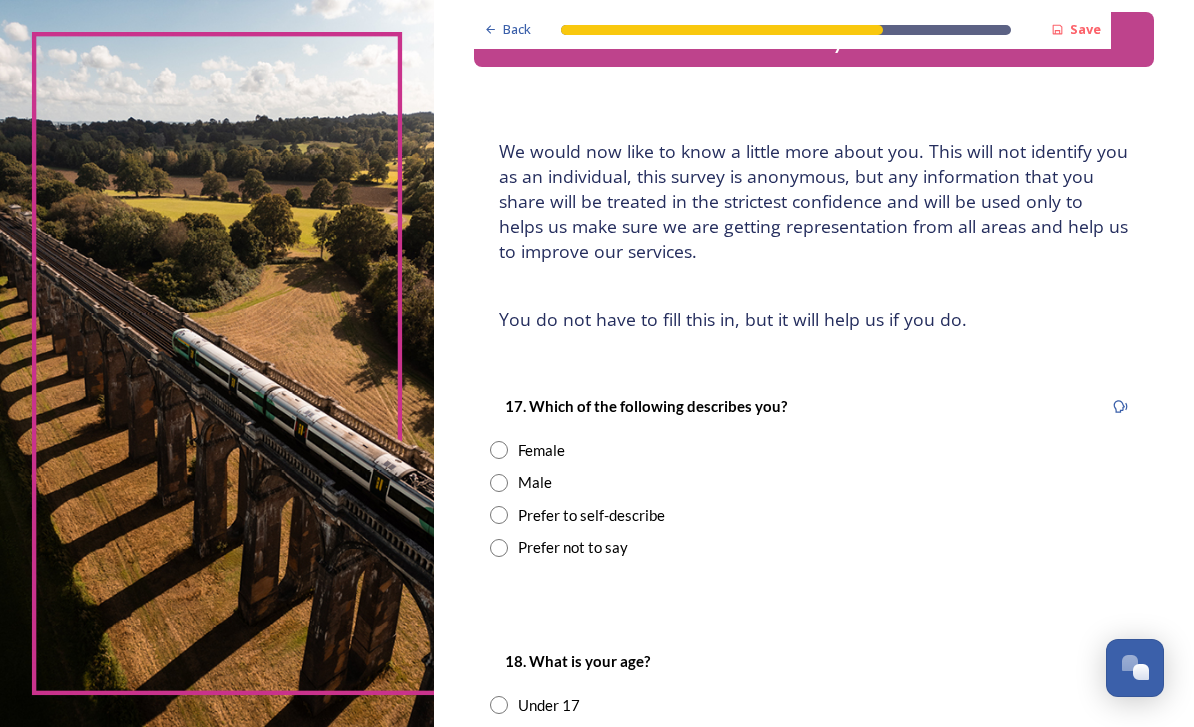 scroll, scrollTop: 58, scrollLeft: 0, axis: vertical 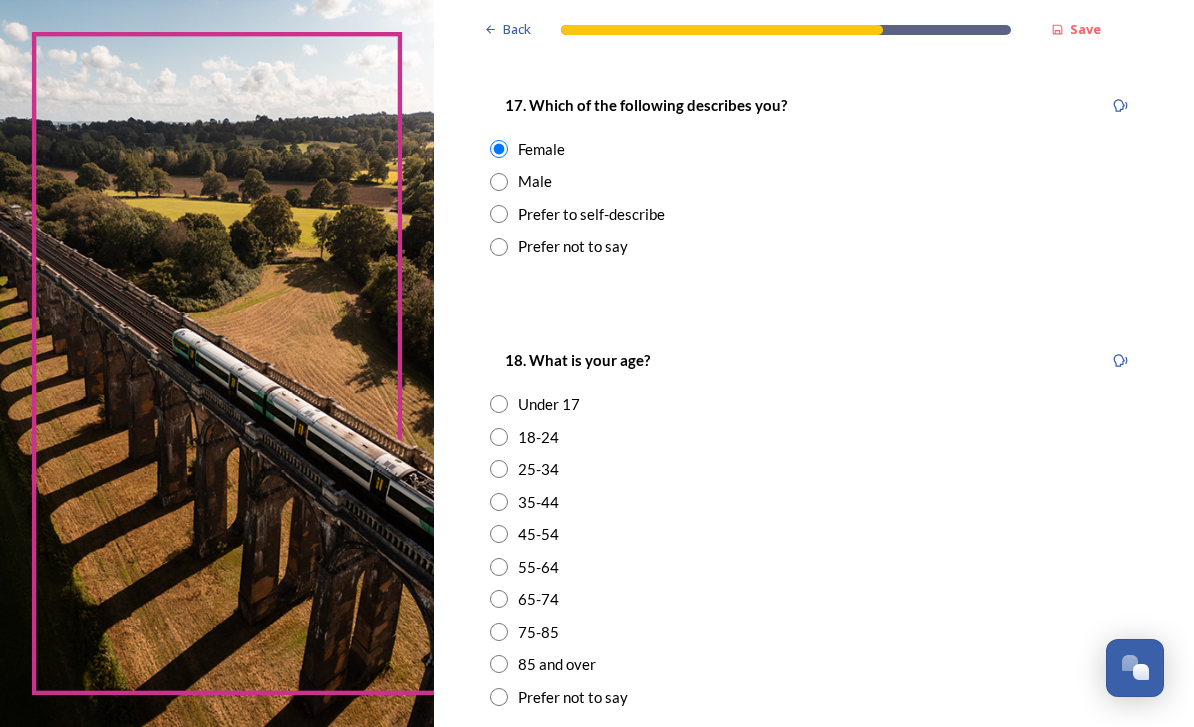 click at bounding box center (499, 567) 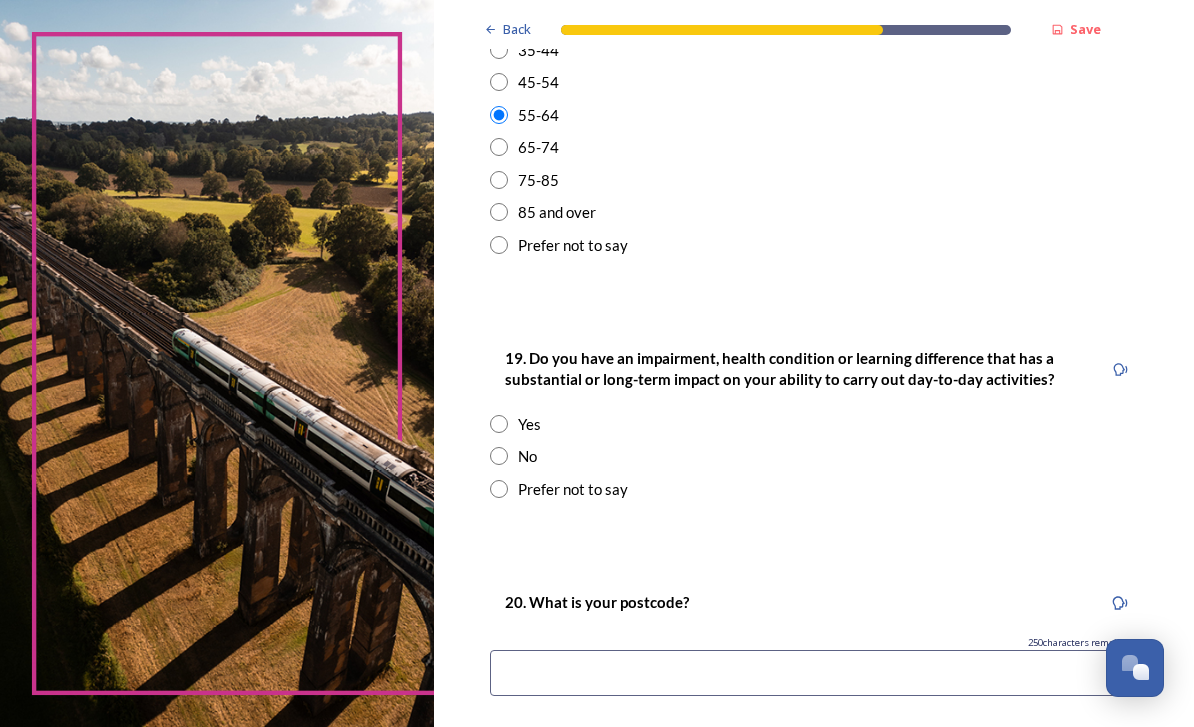 scroll, scrollTop: 811, scrollLeft: 0, axis: vertical 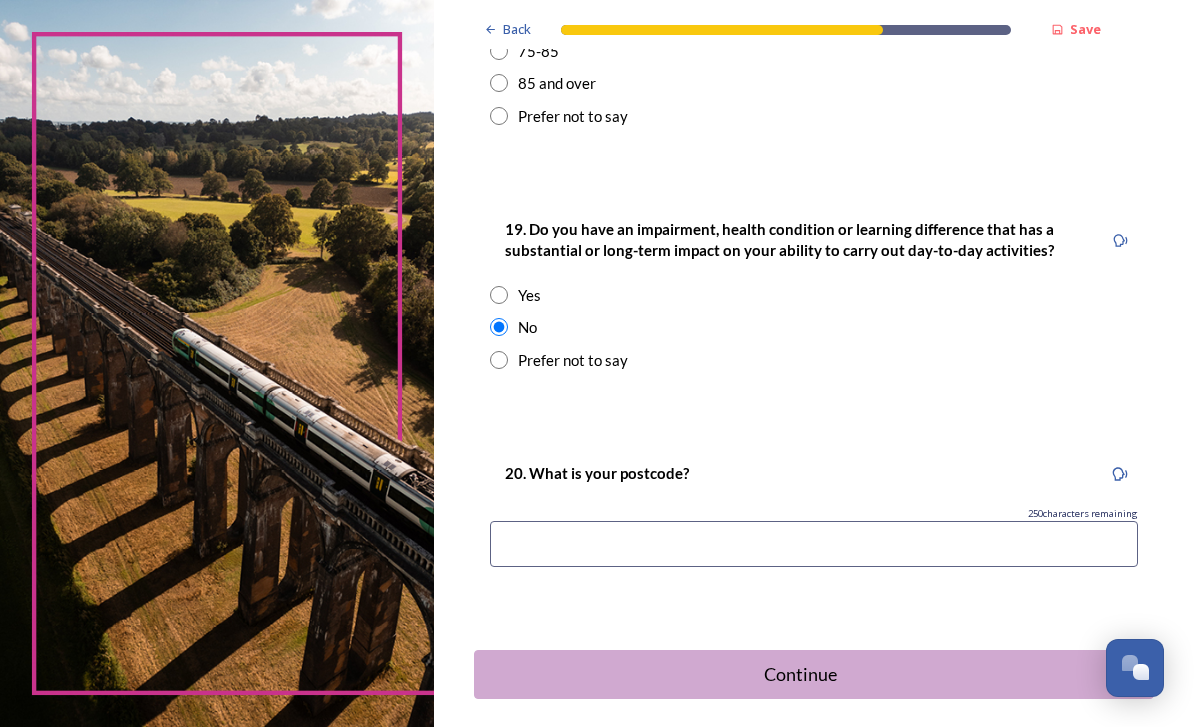 click at bounding box center [814, 544] 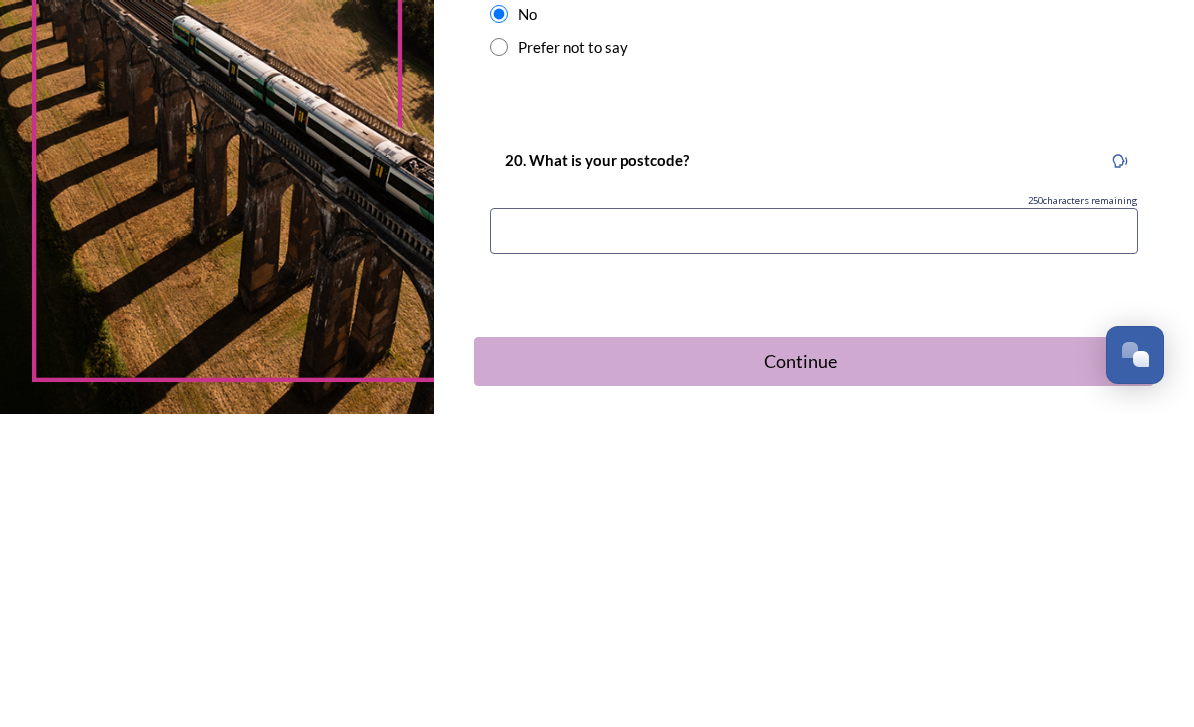 type on "[POSTCODE]" 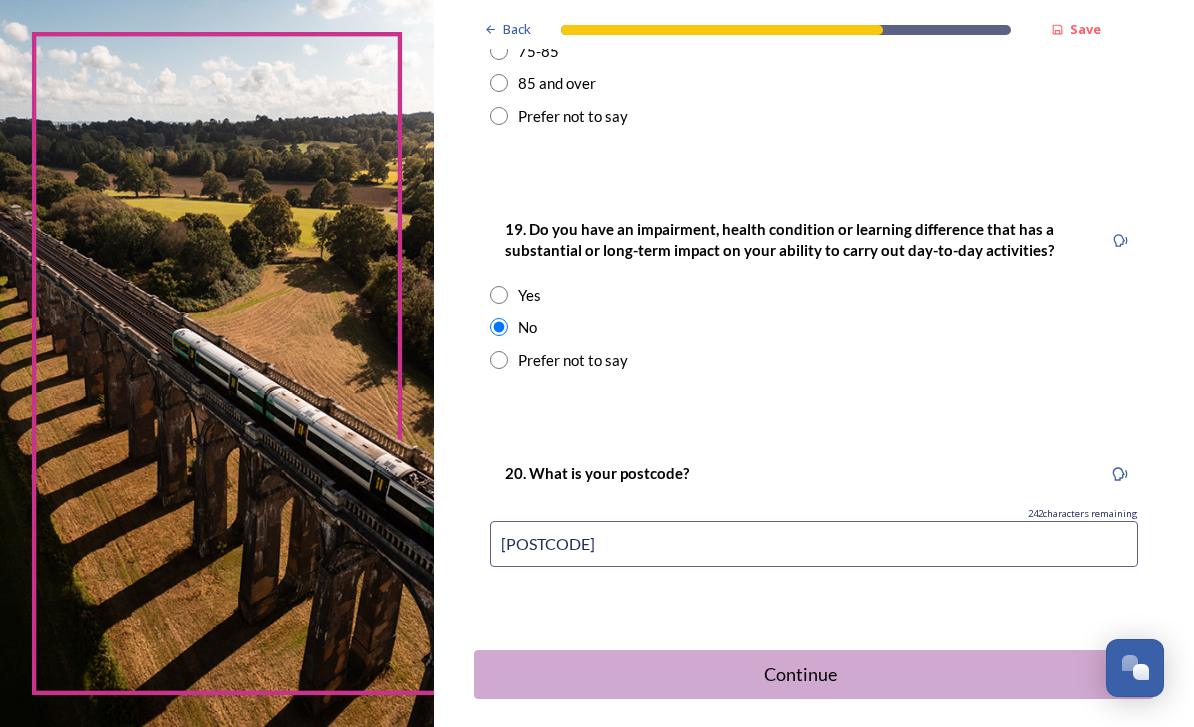 click on "Continue" at bounding box center (800, 674) 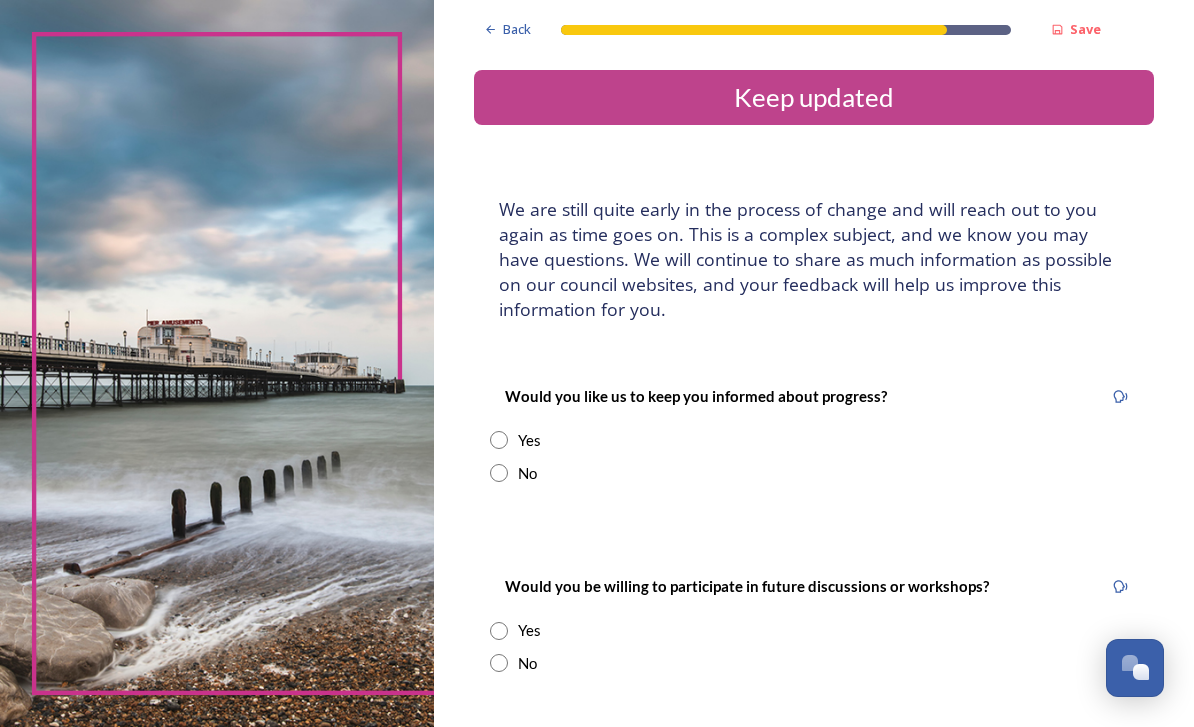 scroll, scrollTop: 0, scrollLeft: 0, axis: both 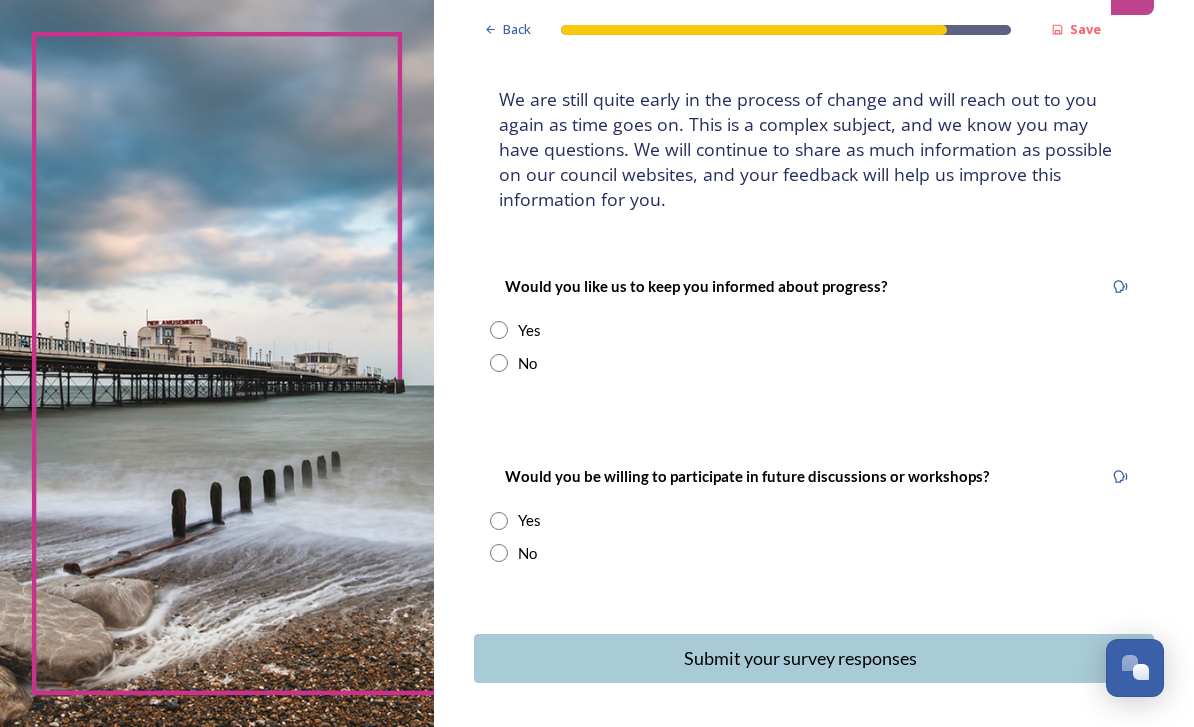 click at bounding box center (499, 330) 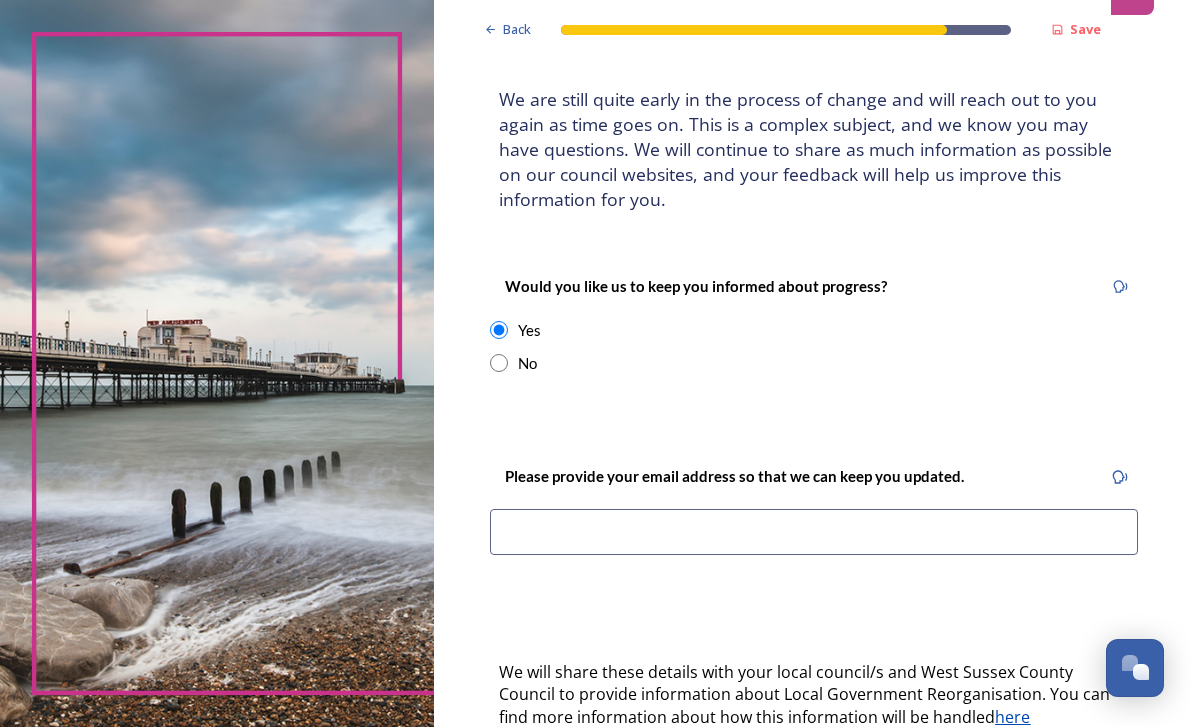 click at bounding box center (499, 363) 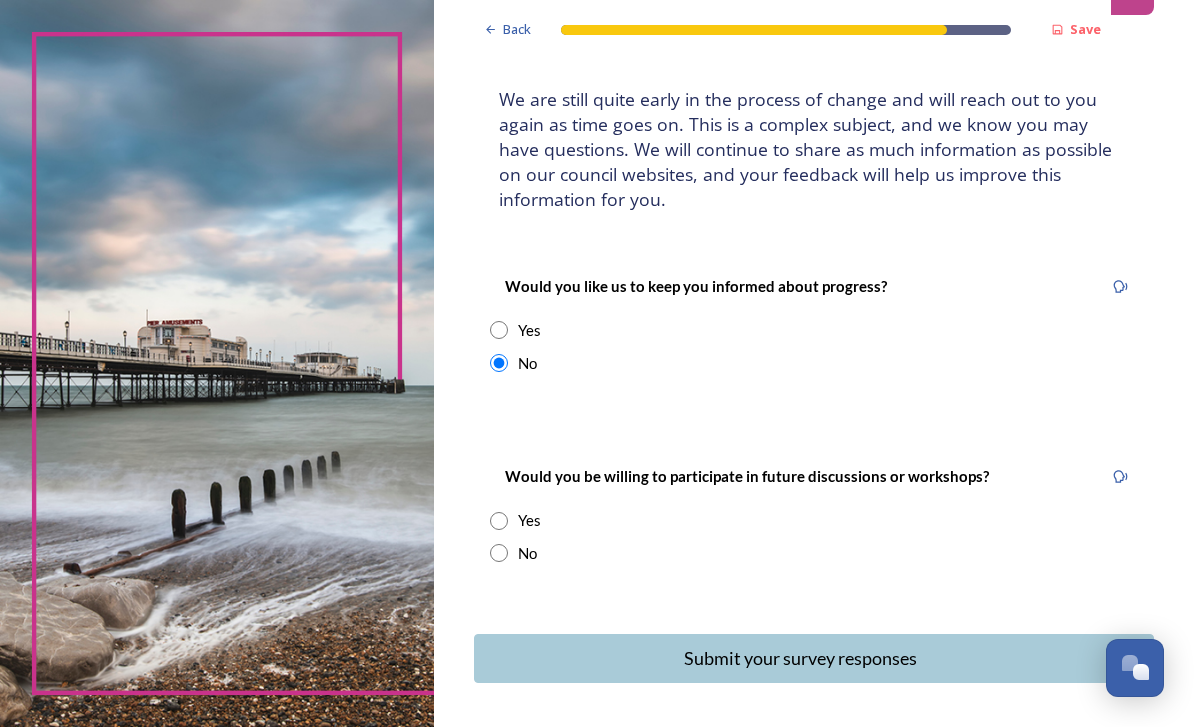 click at bounding box center (499, 553) 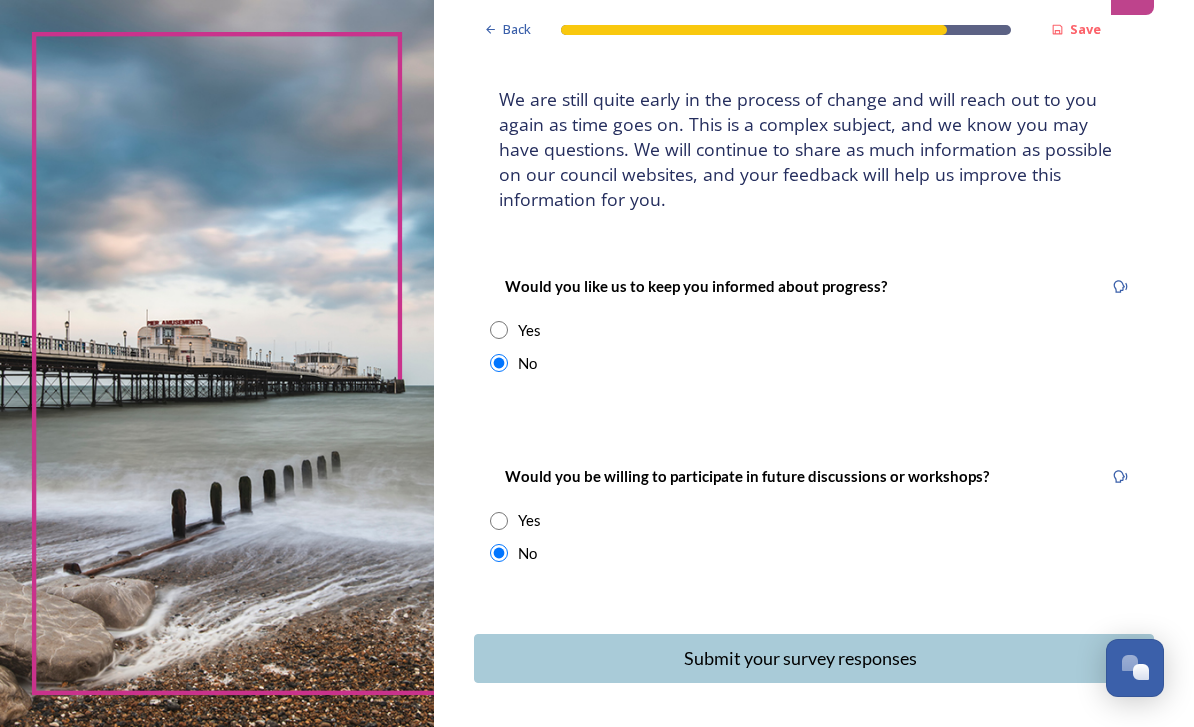 scroll, scrollTop: 64, scrollLeft: 0, axis: vertical 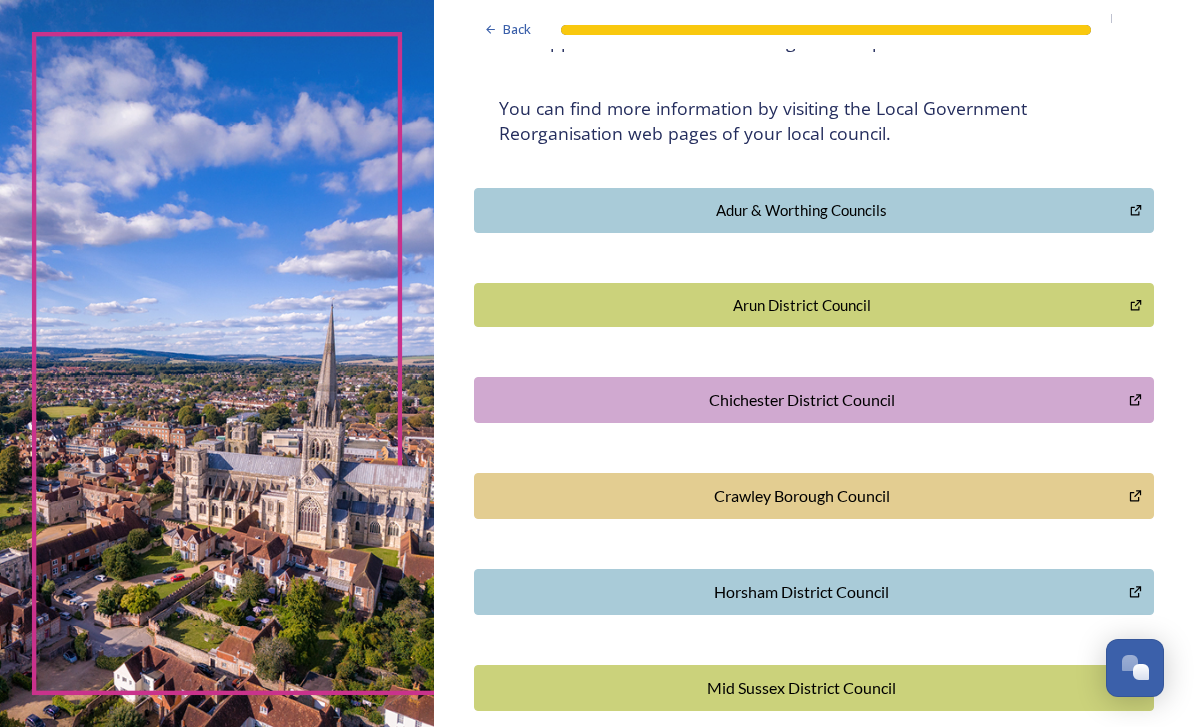 click on "Arun District Council" at bounding box center (801, 305) 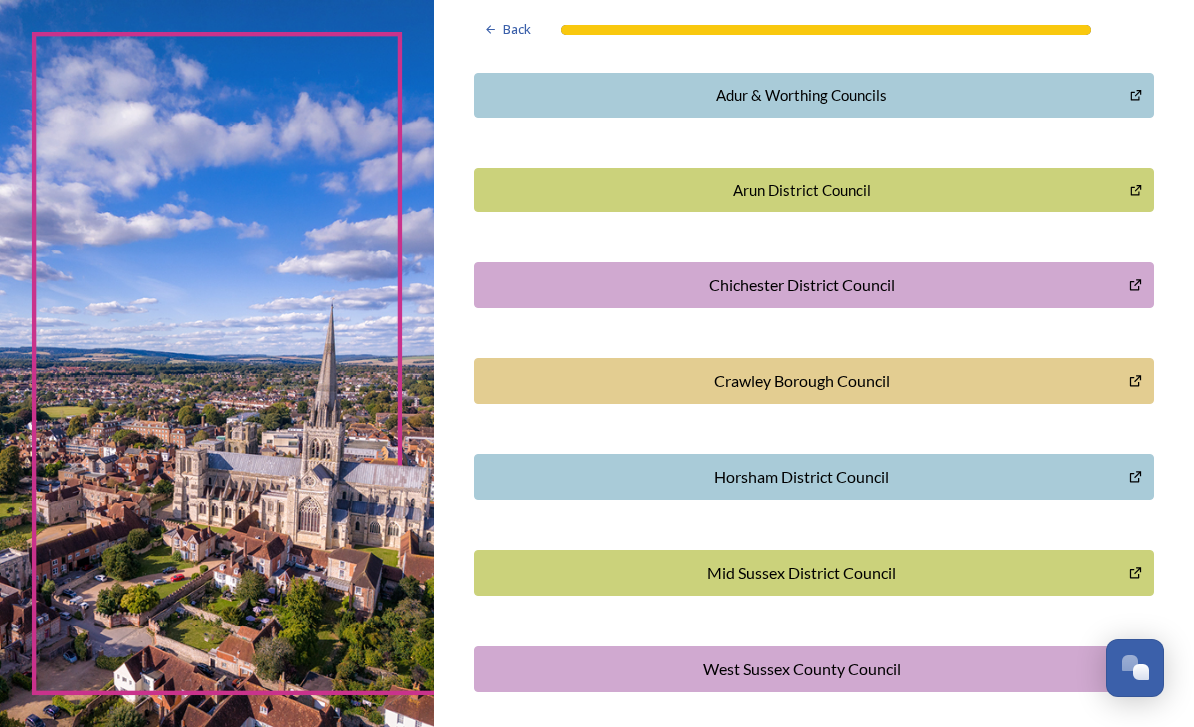 scroll, scrollTop: 479, scrollLeft: 0, axis: vertical 